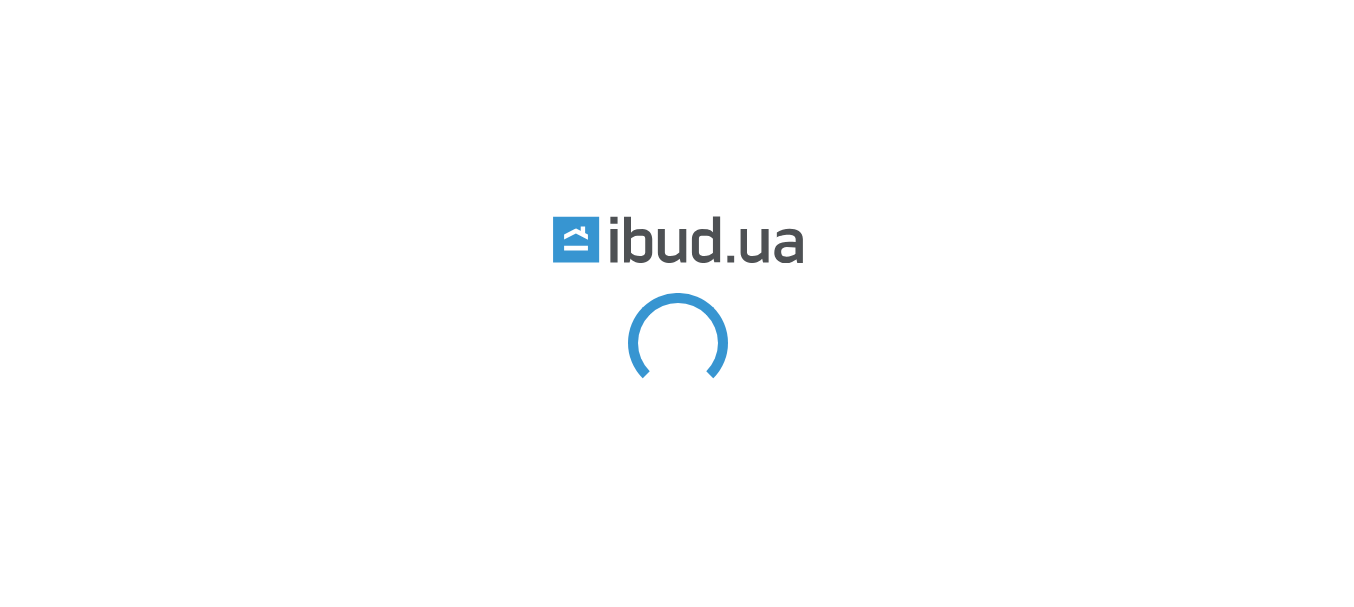 scroll, scrollTop: 0, scrollLeft: 0, axis: both 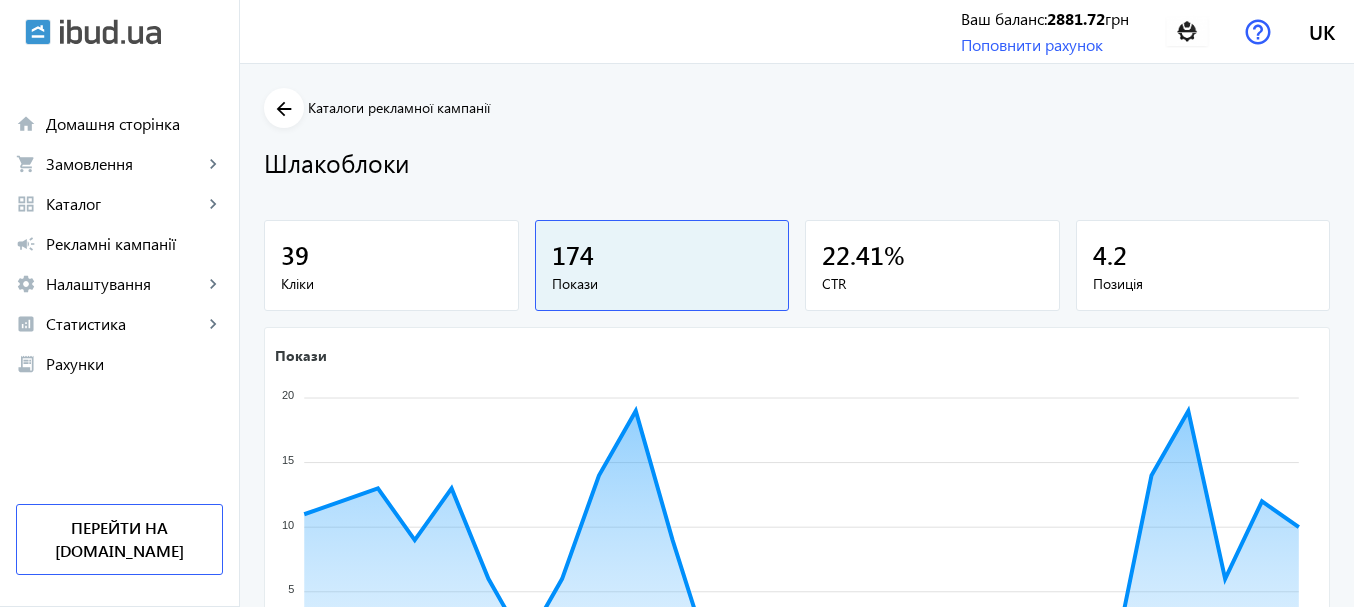 click on "Шлакоблоки" 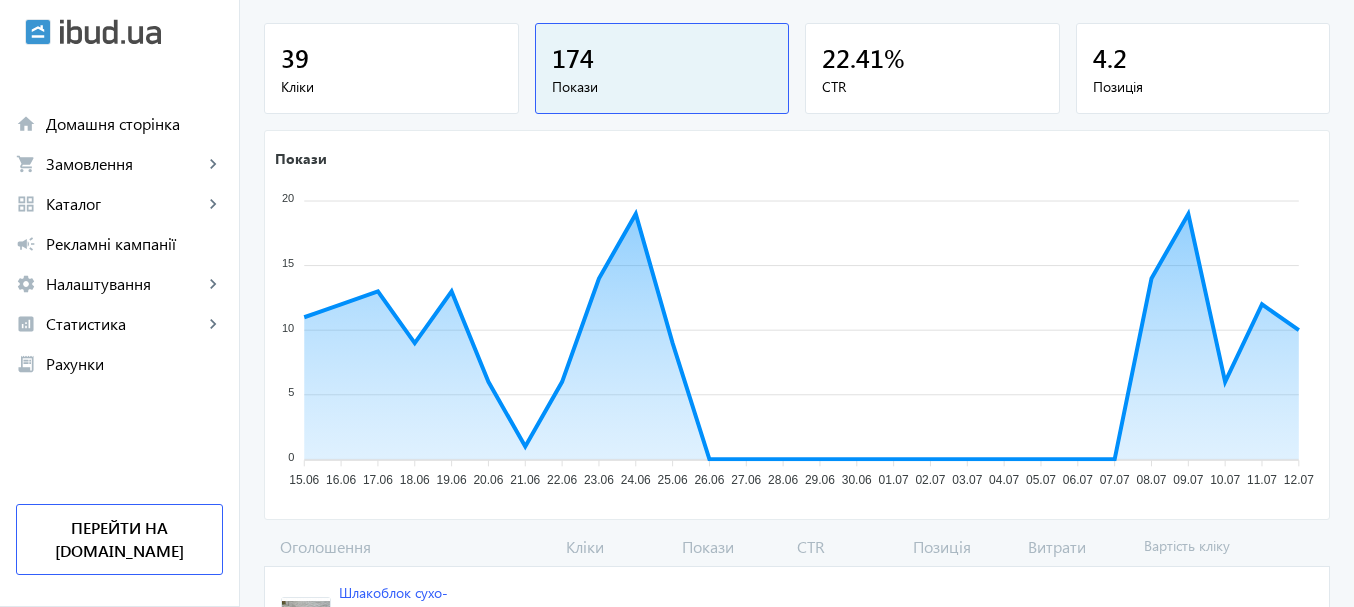 scroll, scrollTop: 204, scrollLeft: 0, axis: vertical 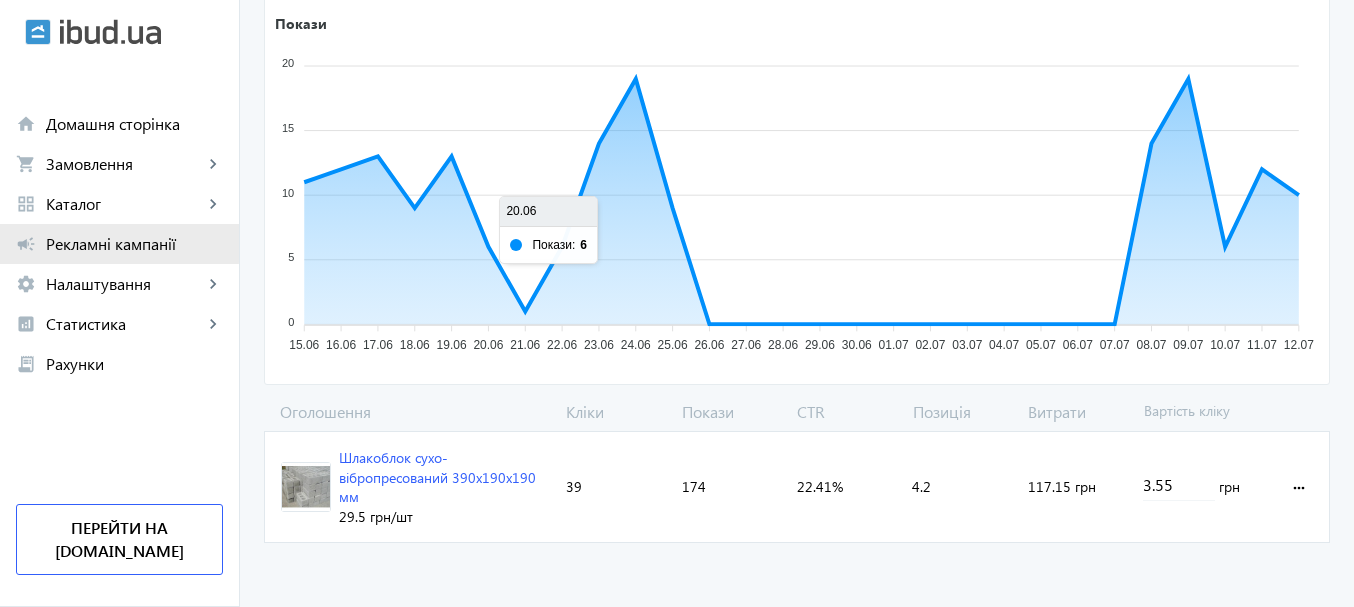 click on "Рекламні кампанії" 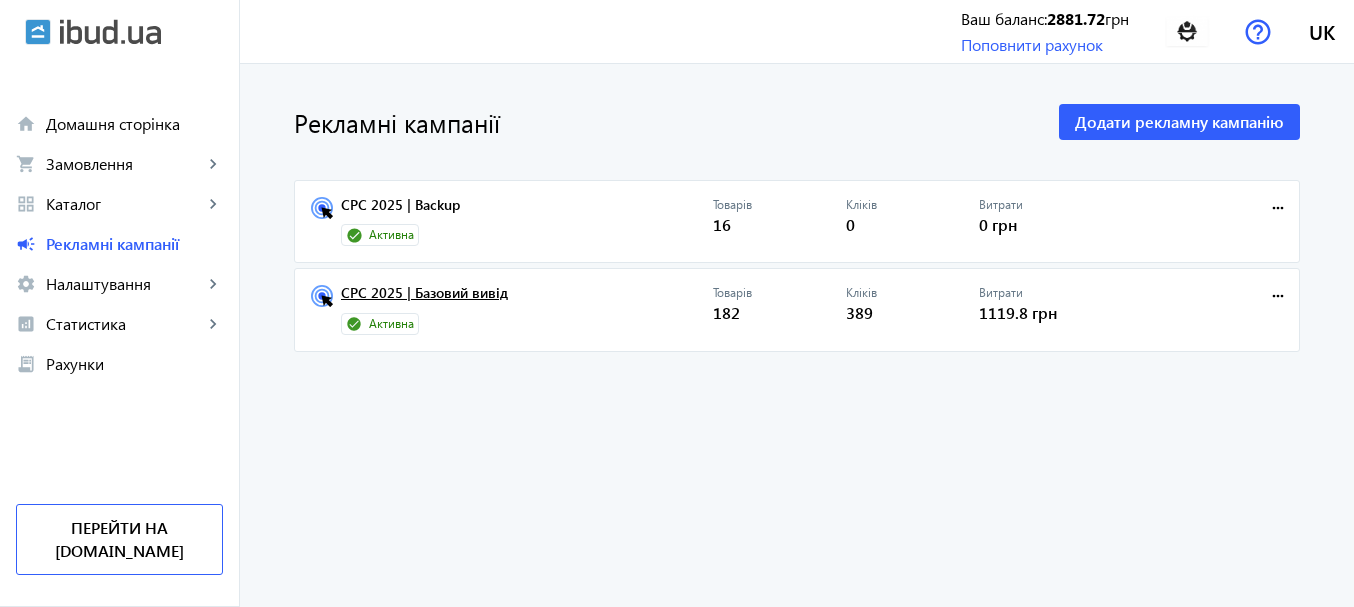 click on "CPC 2025 | Базовий вивід" at bounding box center [527, 299] 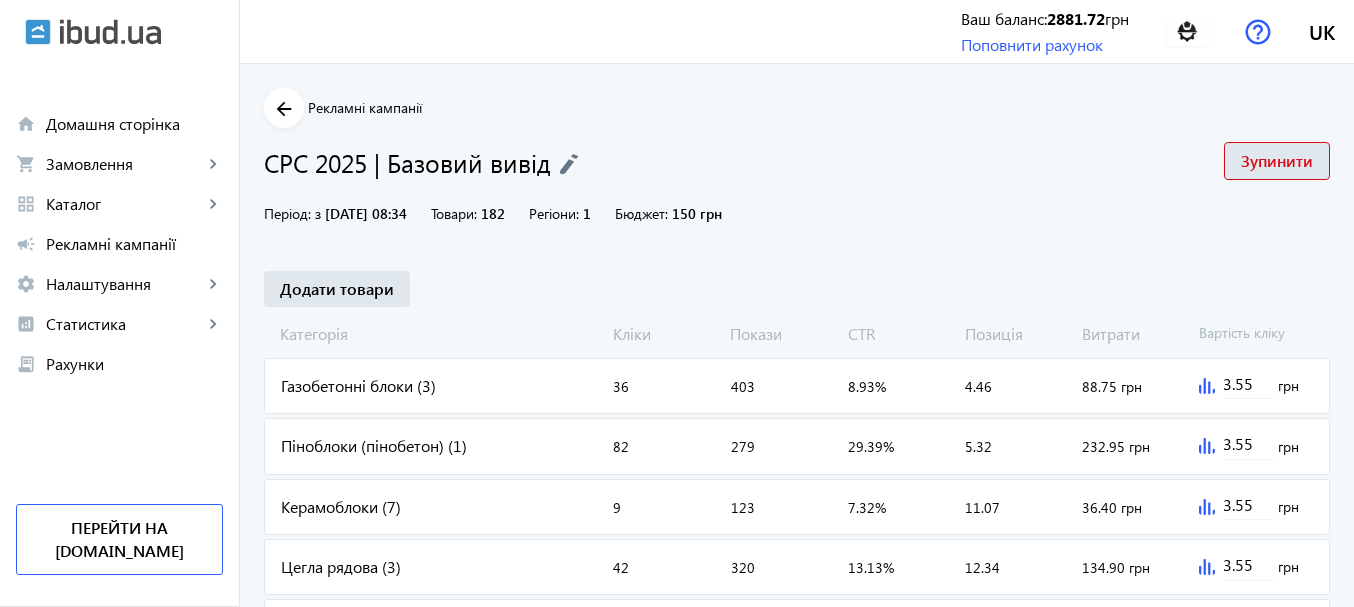 click on "arrow_back Рекламні кампанії CPC 2025 | Базовий вивід   Зупинити  Період: з  [DATE] 08:34  Товари: 182 Регіони: 1 Бюджет:  150 грн  Додати товари Категорія Кліки Покази CTR Позиція Витрати Вартість кліку Газобетонні блоки (3) Кліки:  36 Покази:  403 CTR:  8.93% Позиція:  4.46 Витрати:  88.75 грн 3.55 грн Піноблоки (пінобетон) (1) Кліки:  82 Покази:  279 CTR:  29.39% Позиція:  5.32 Витрати:  232.95 грн 3.55 грн Керамоблоки (7) Кліки:  9 Покази:  123 CTR:  7.32% Позиція:  11.07 Витрати:  36.40 грн 3.55 грн [PERSON_NAME] рядова (3) Кліки:  42 Покази:  320 CTR:  13.13% Позиція:  12.34 Витрати:  134.90 грн 3.55 грн Бетонні блоки (2) Кліки:  3 Покази:  173 CTR:  1.73% Позиція:  14.58 3.55 39" 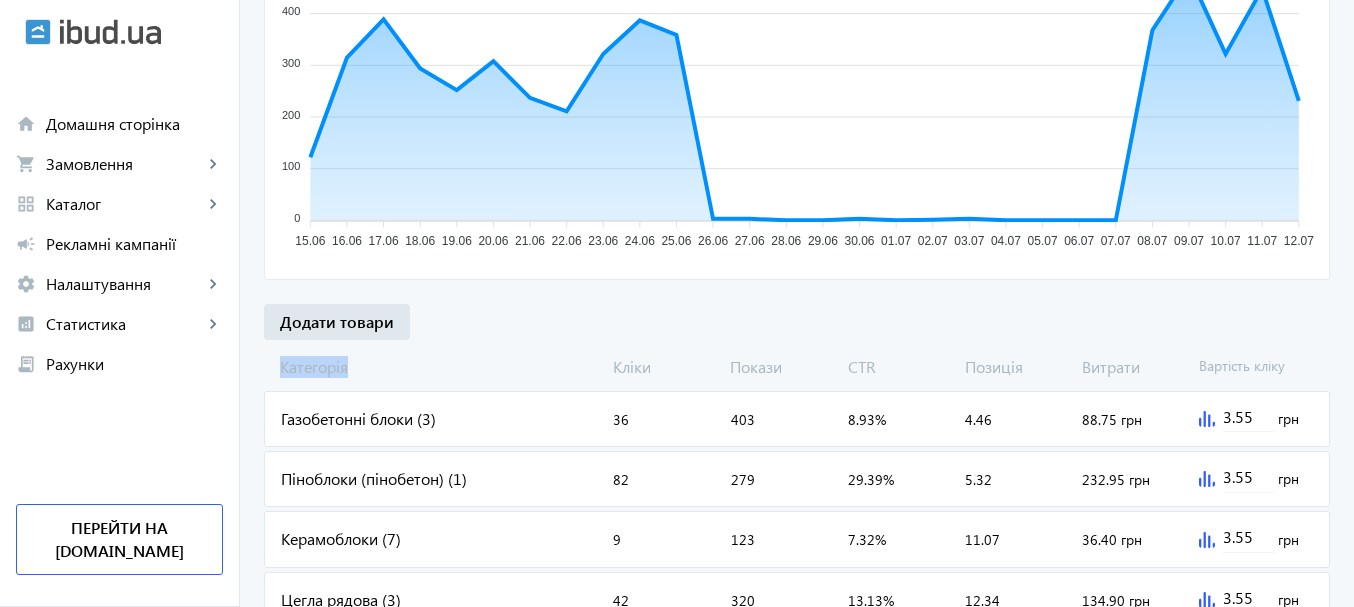 scroll, scrollTop: 472, scrollLeft: 0, axis: vertical 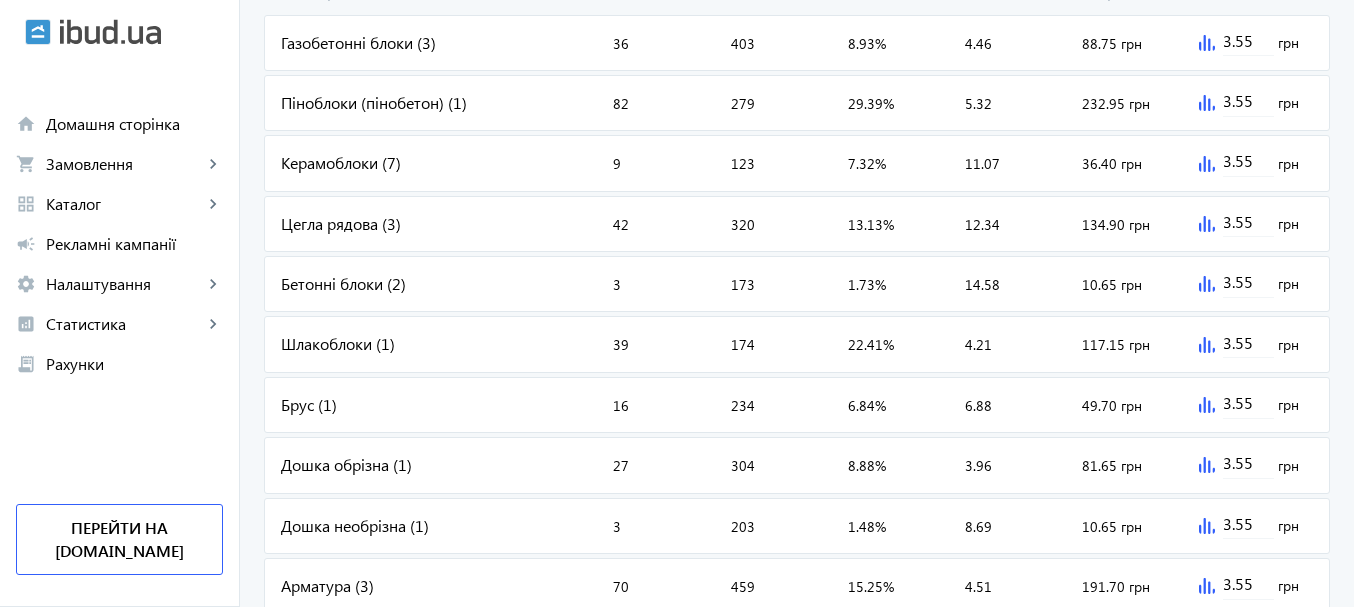 click on "Арматура (3)" 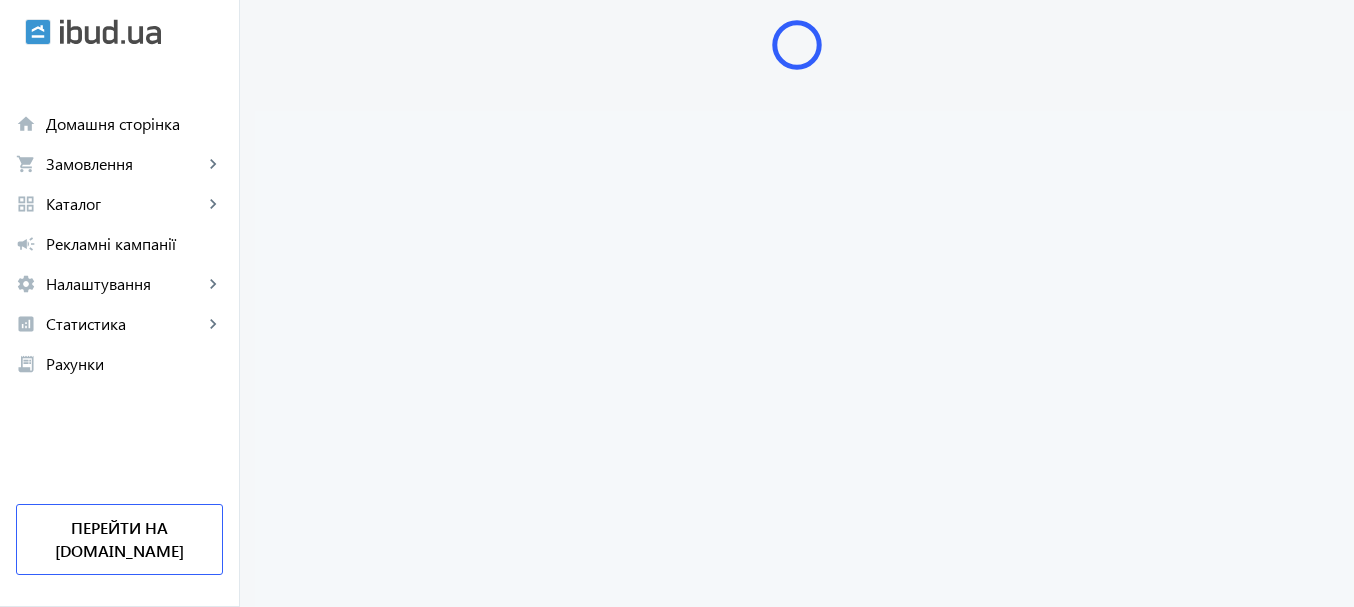 scroll, scrollTop: 0, scrollLeft: 0, axis: both 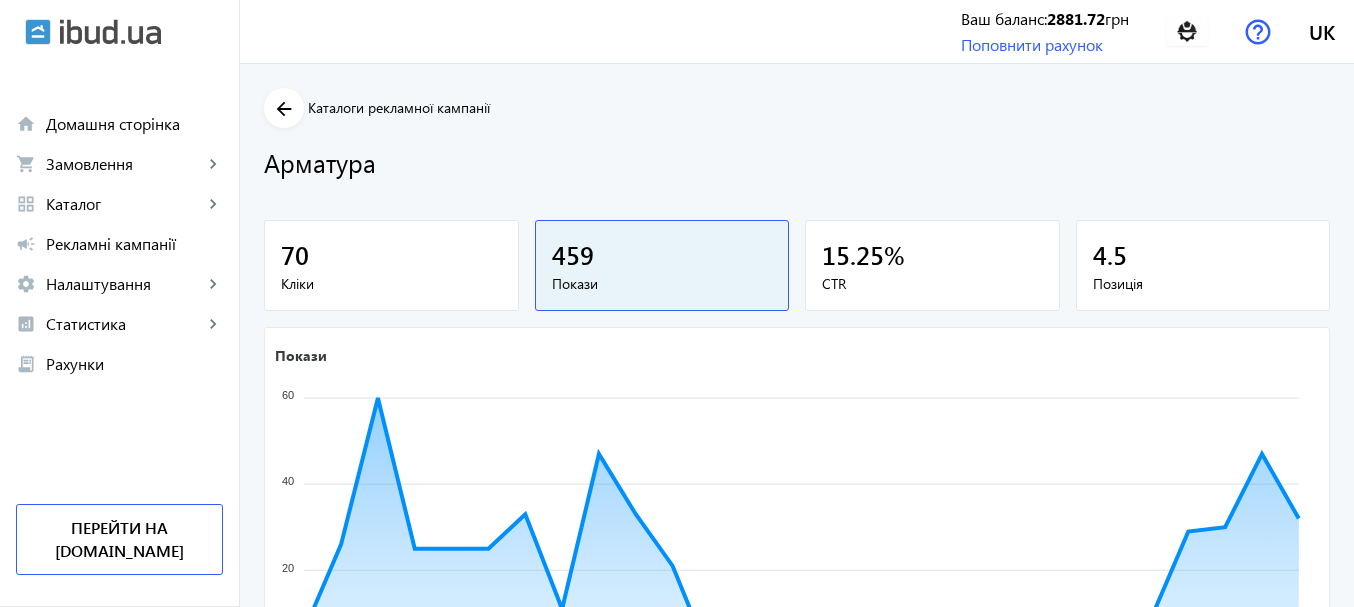 drag, startPoint x: 1352, startPoint y: 274, endPoint x: 1365, endPoint y: 489, distance: 215.39267 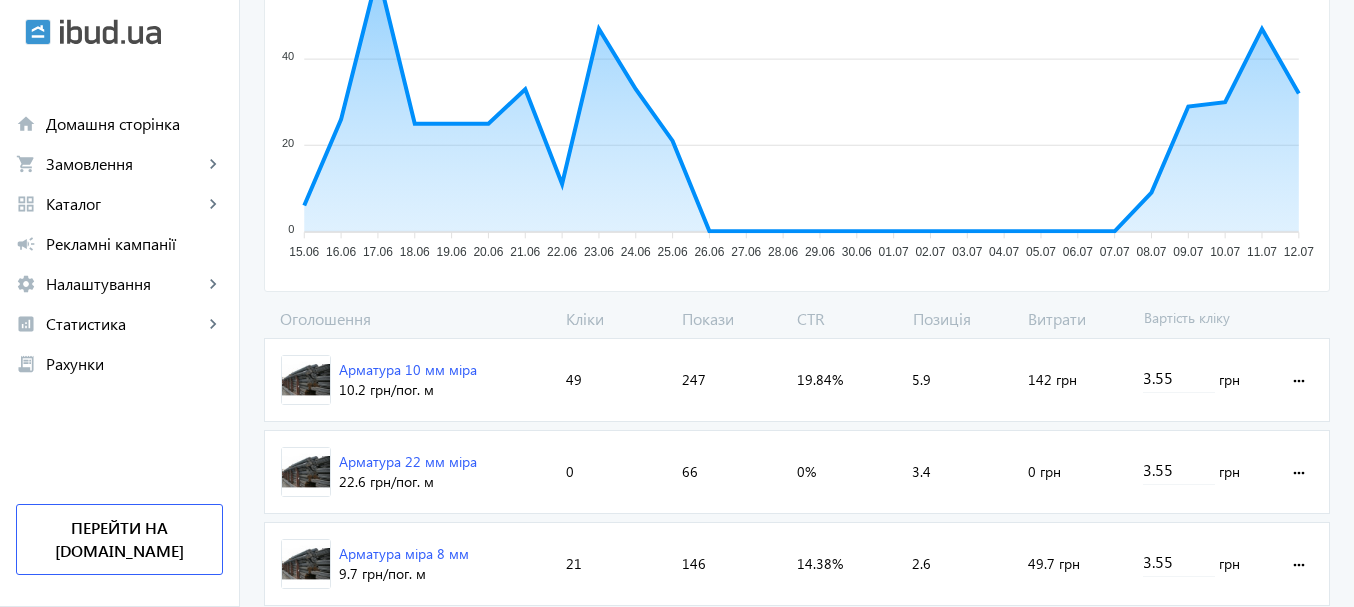 scroll, scrollTop: 463, scrollLeft: 0, axis: vertical 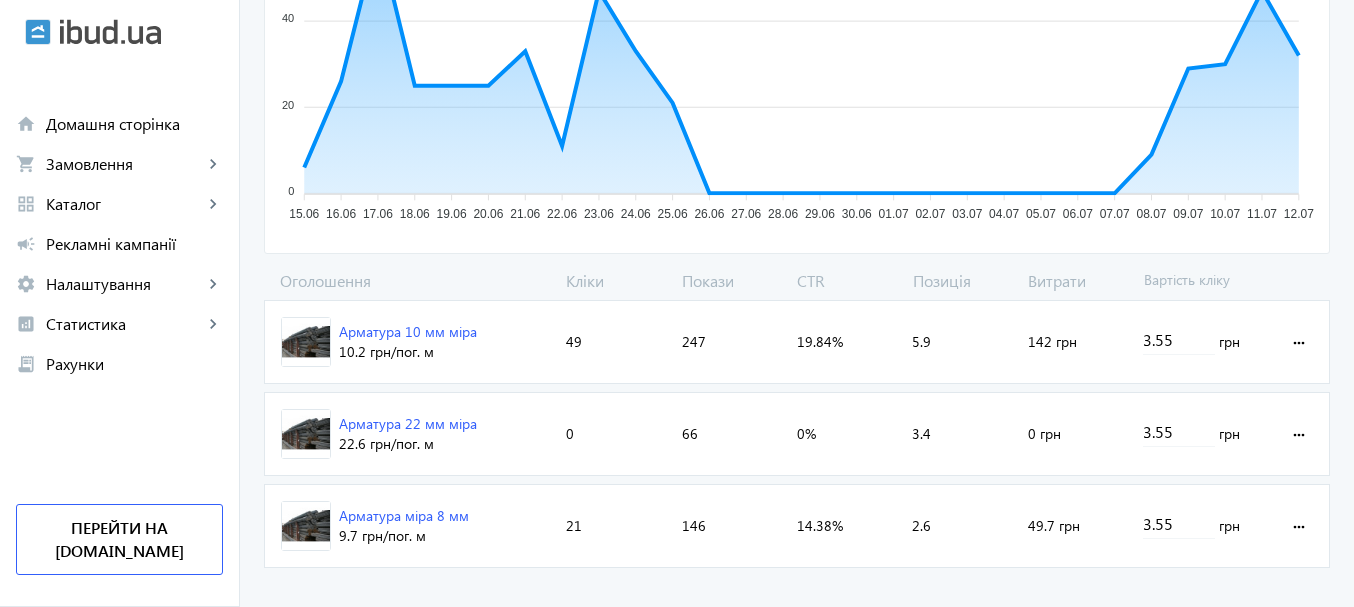click on "Арматура 10 мм міра" 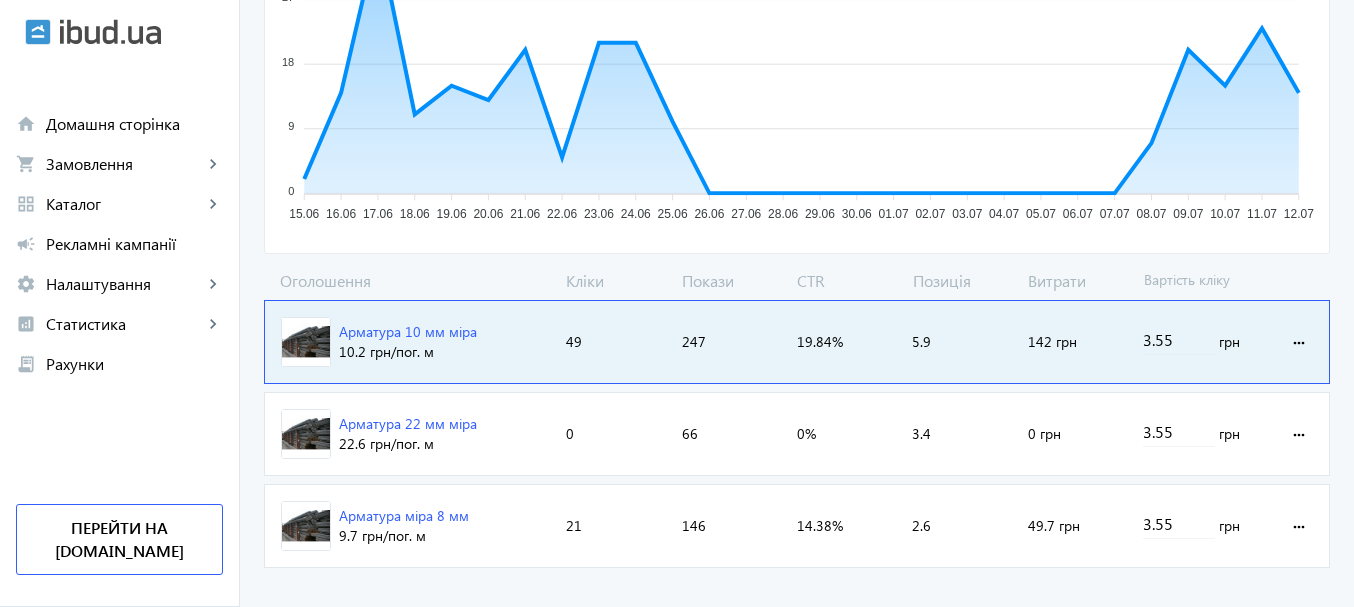 click on "more_horiz" 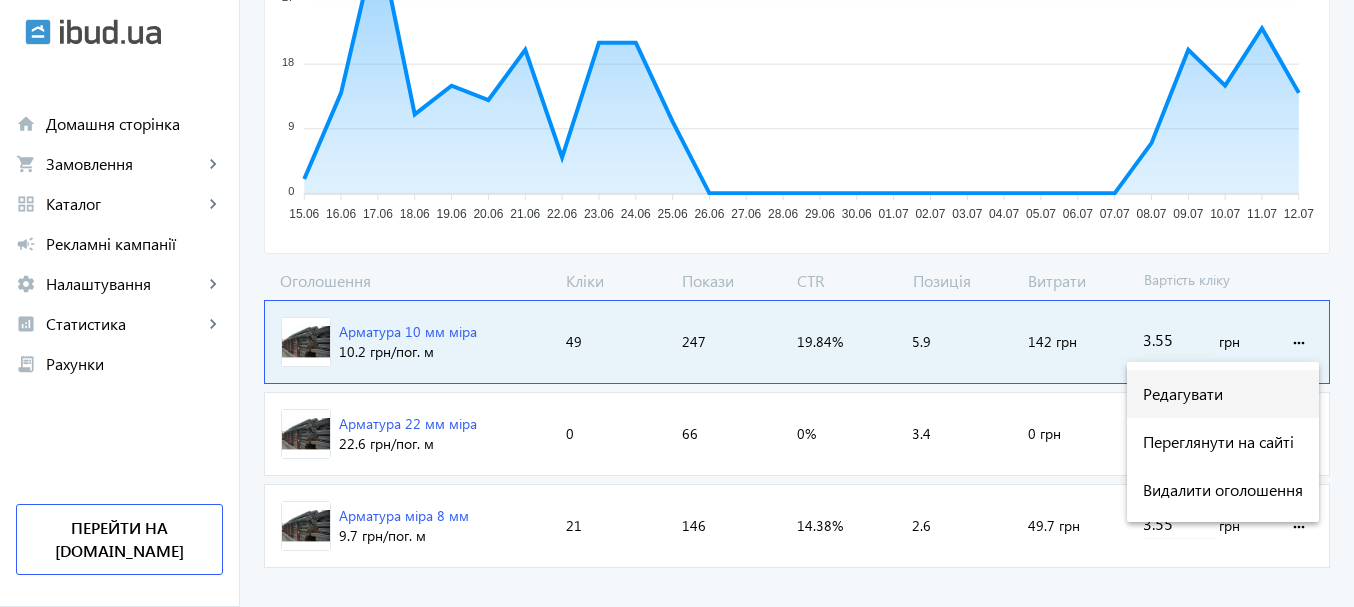 click on "Редагувати" at bounding box center (1223, 394) 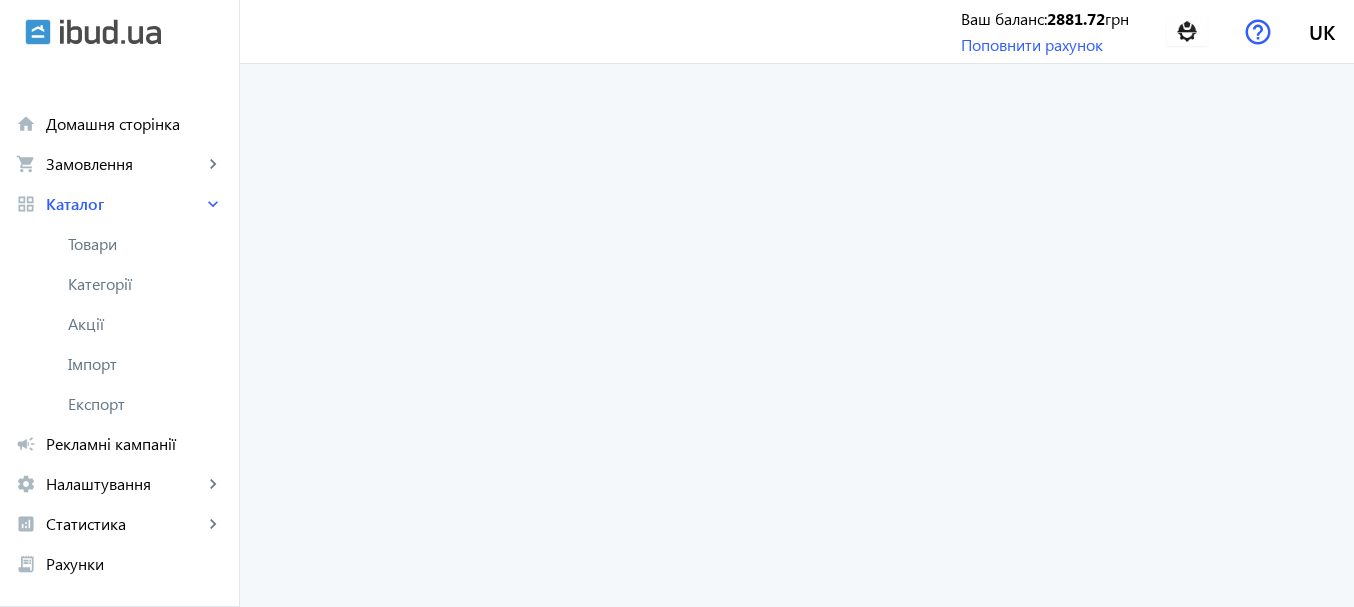 scroll, scrollTop: 0, scrollLeft: 0, axis: both 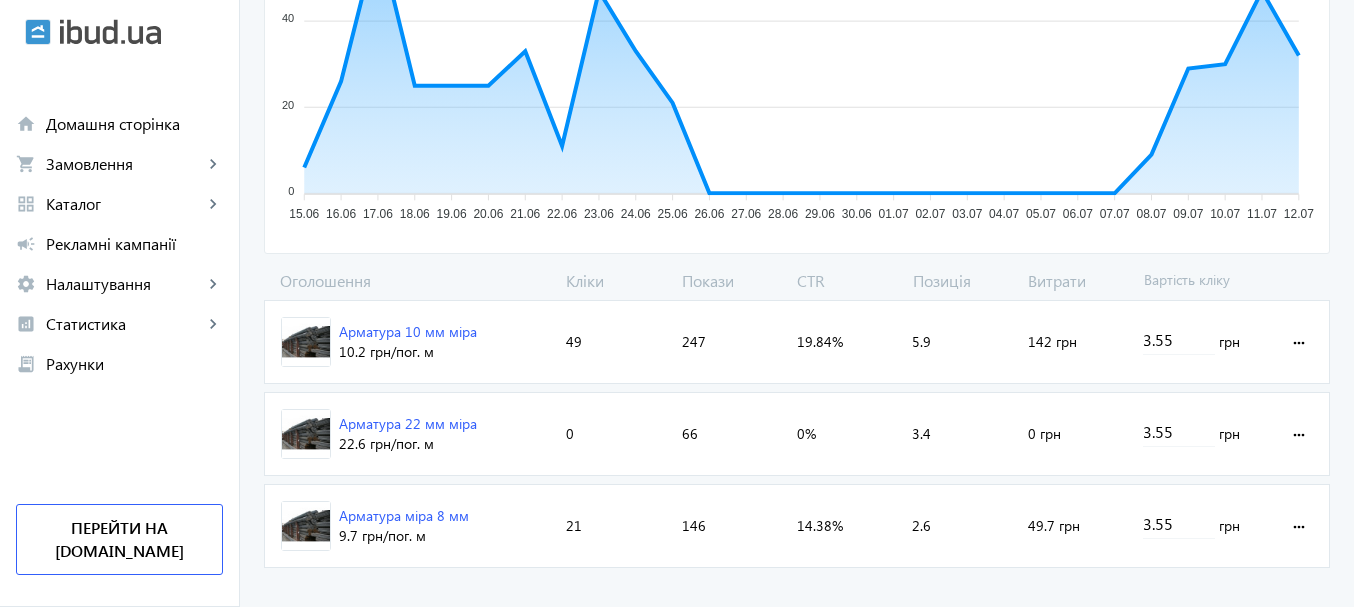 click on "Арматура 10 мм міра" 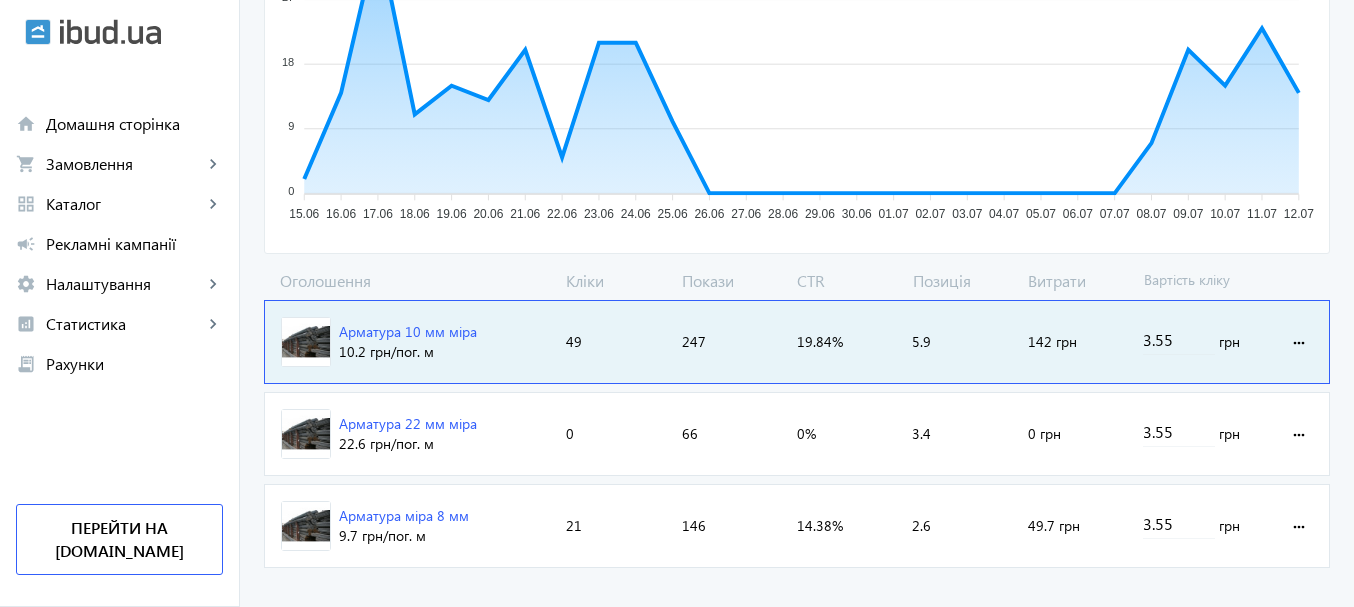 scroll, scrollTop: 488, scrollLeft: 0, axis: vertical 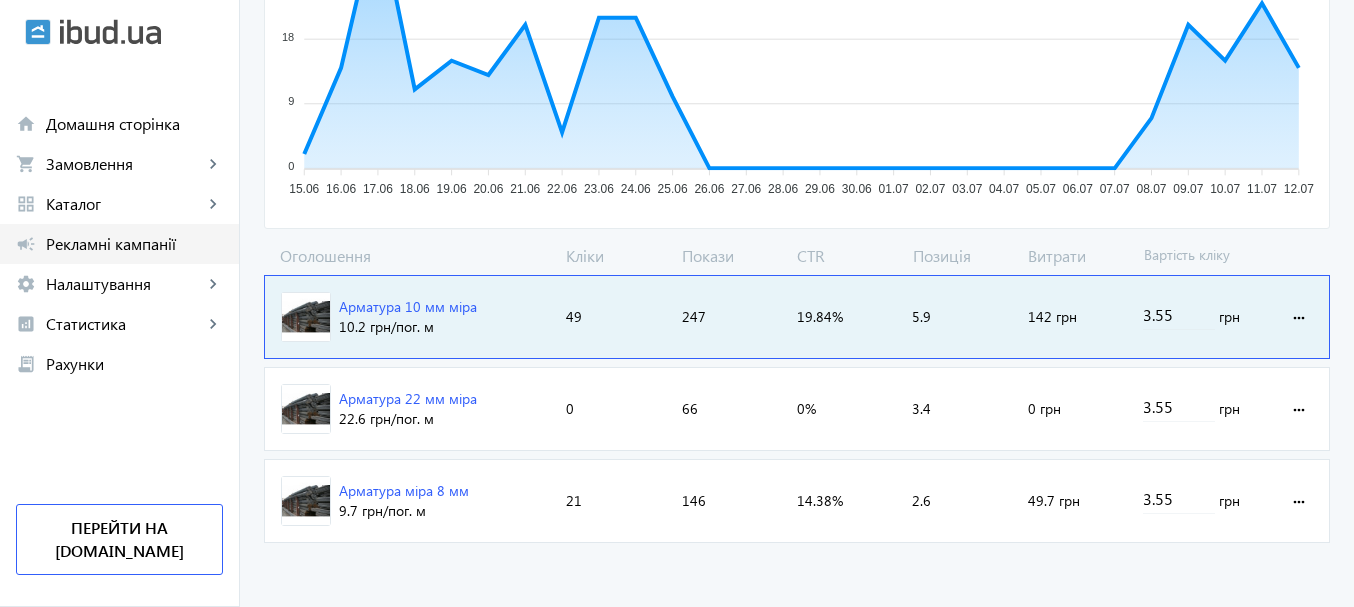 click on "Рекламні кампанії" 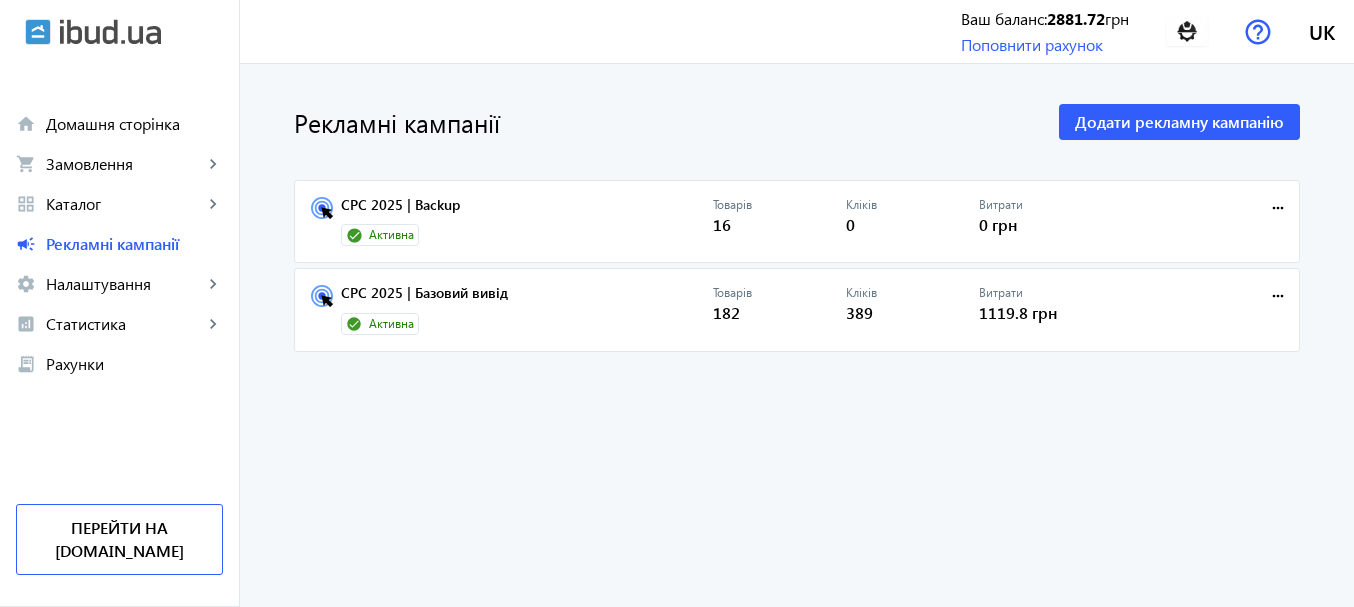 scroll, scrollTop: 0, scrollLeft: 0, axis: both 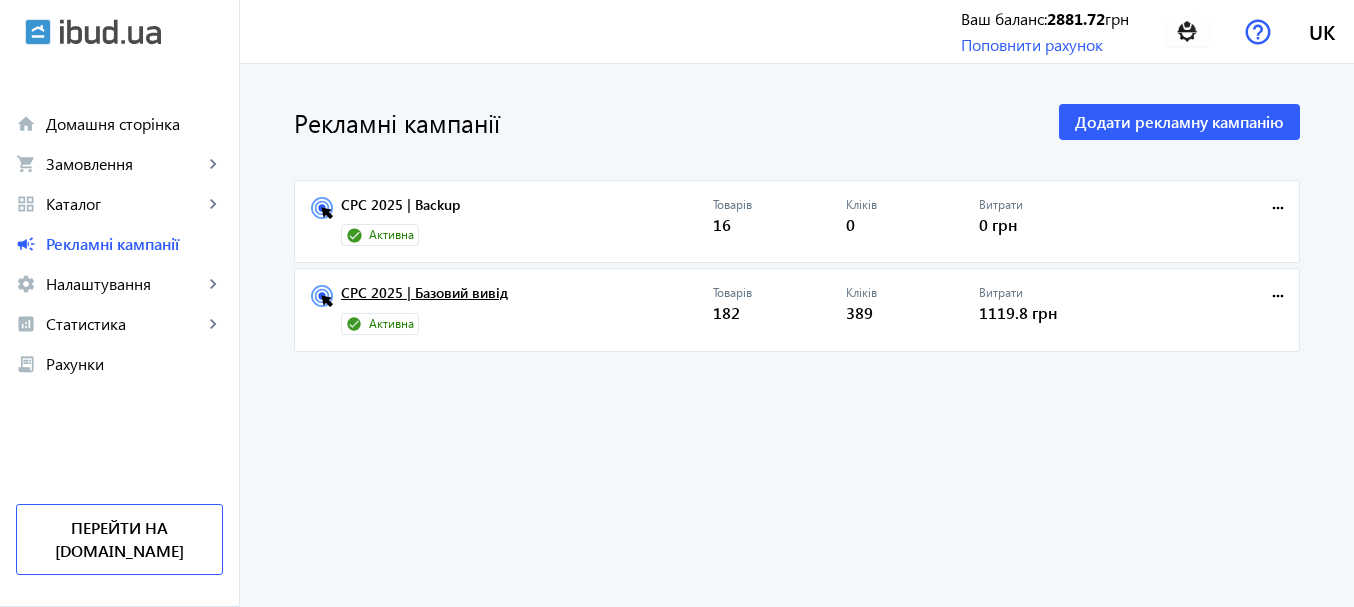 click on "CPC 2025 | Базовий вивід" at bounding box center [527, 299] 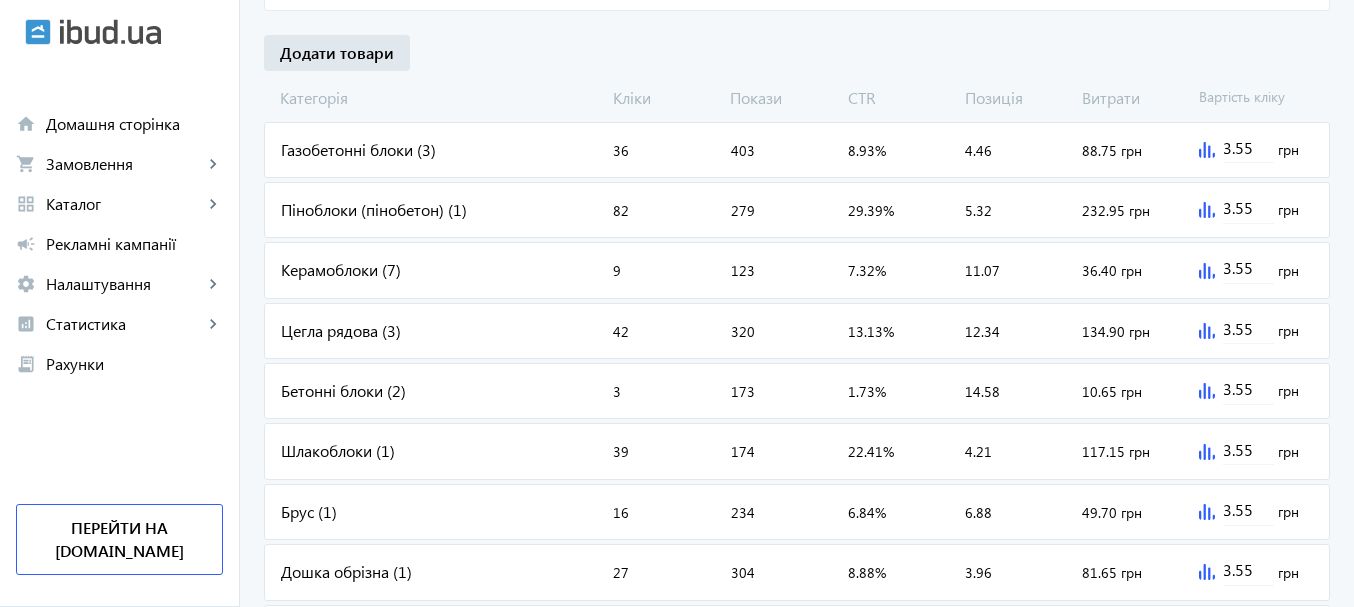 scroll, scrollTop: 734, scrollLeft: 0, axis: vertical 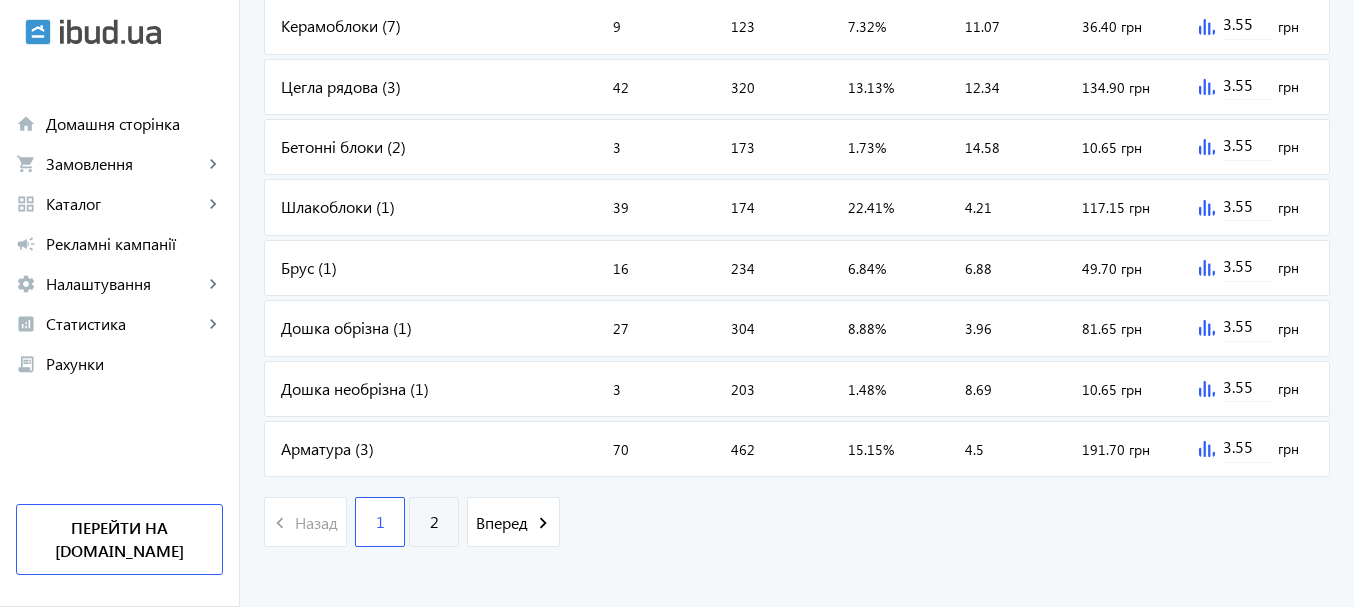 click on "2" 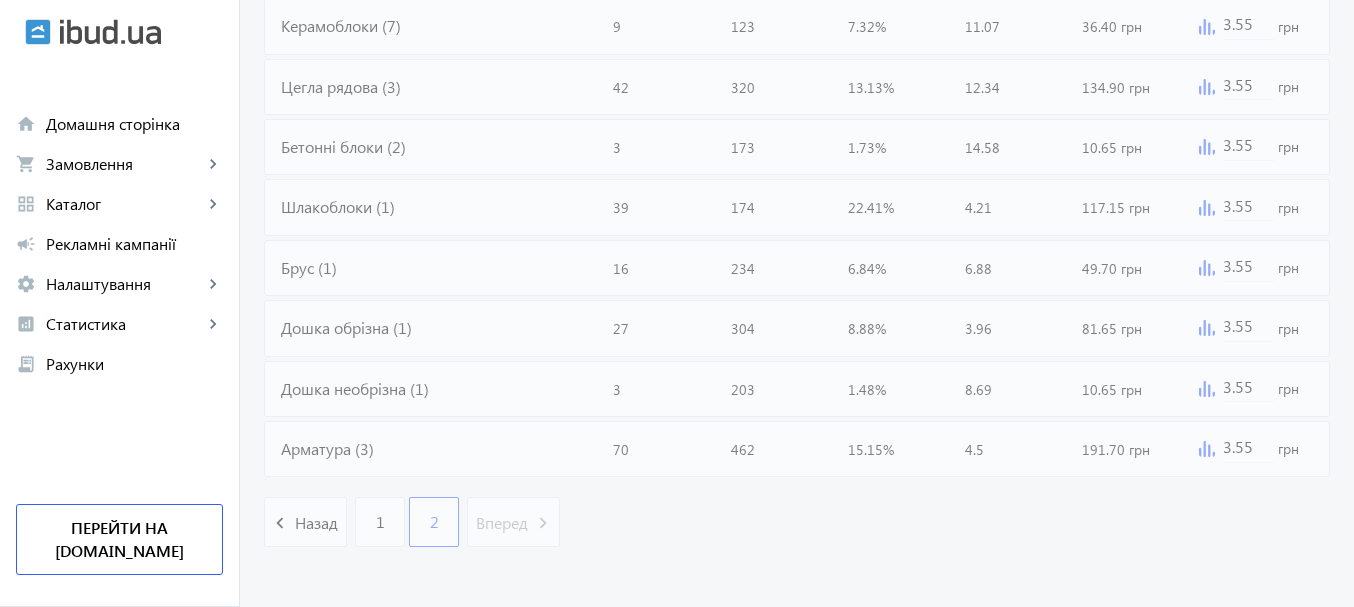 scroll, scrollTop: 0, scrollLeft: 0, axis: both 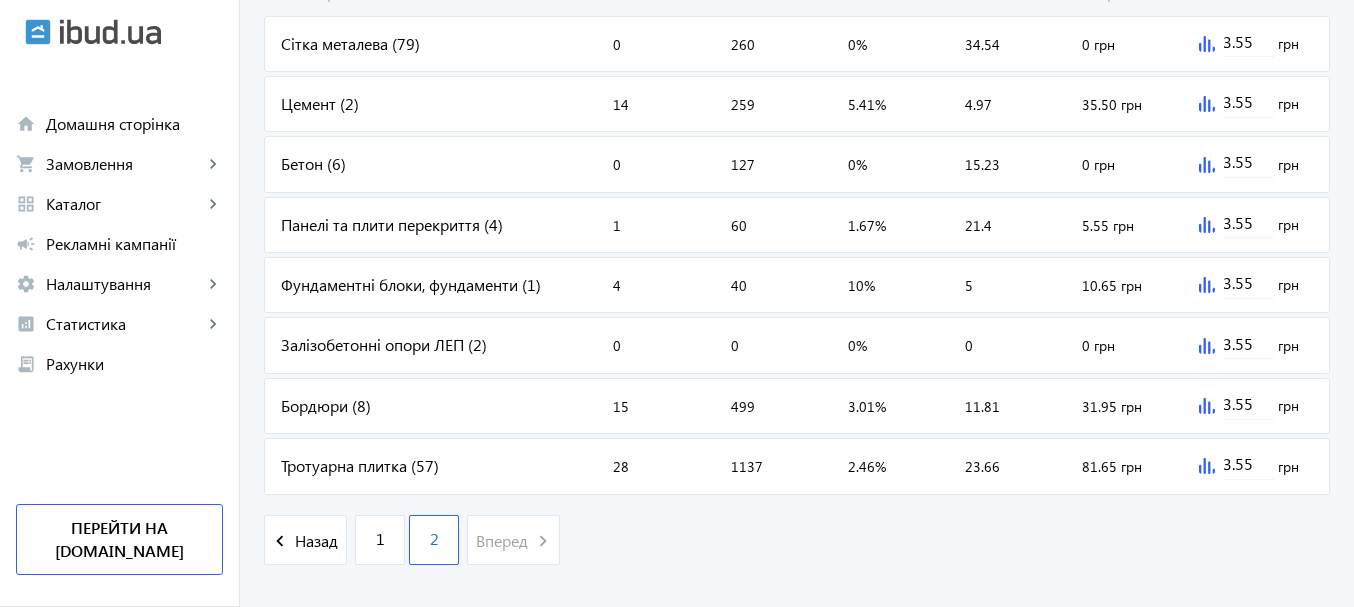 click on "Фундаментні блоки, фундаменти  (1)" 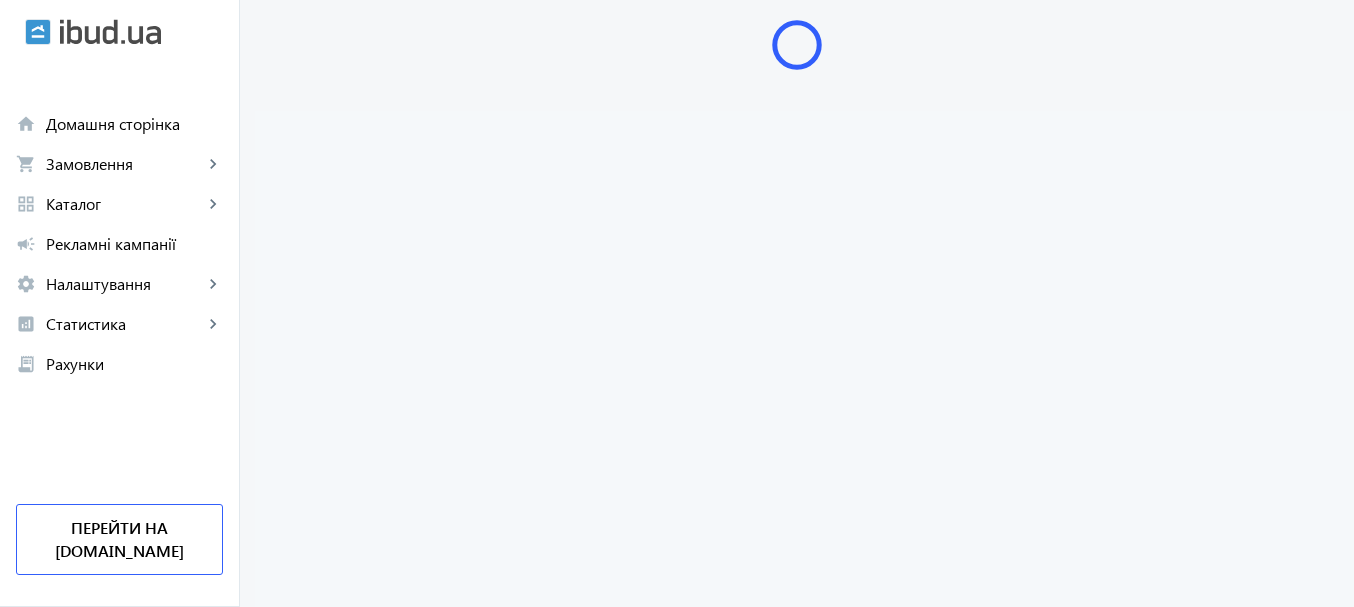 scroll, scrollTop: 0, scrollLeft: 0, axis: both 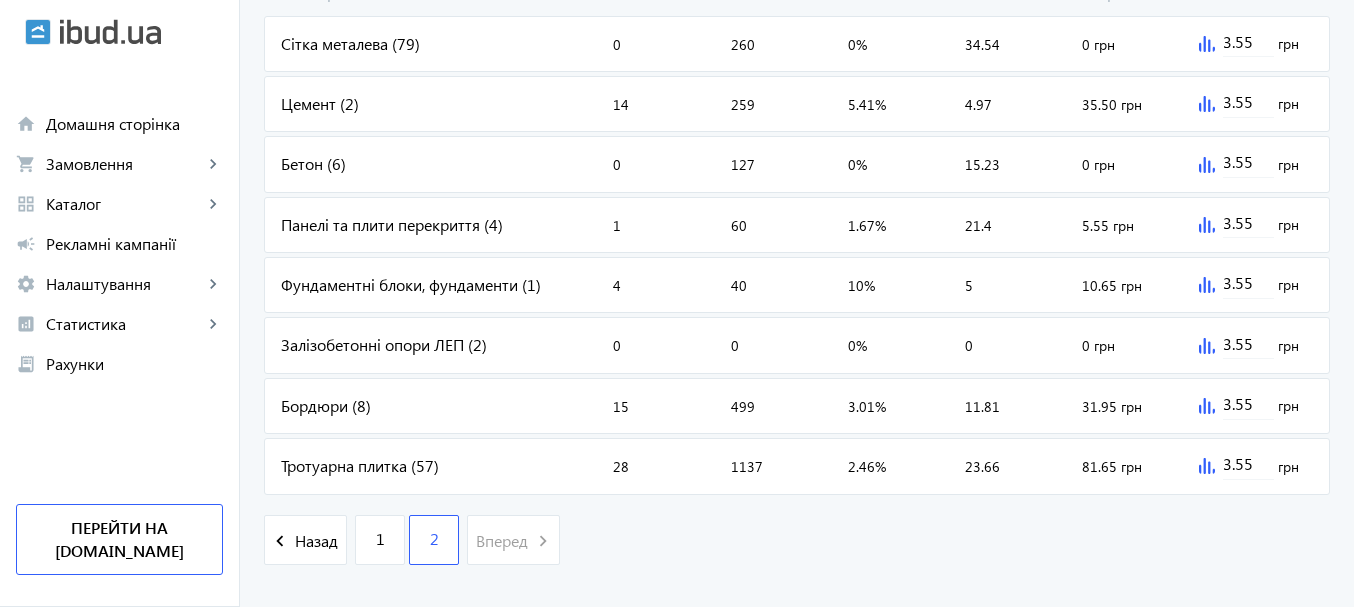 click on "Панелі та плити перекриття (4)" 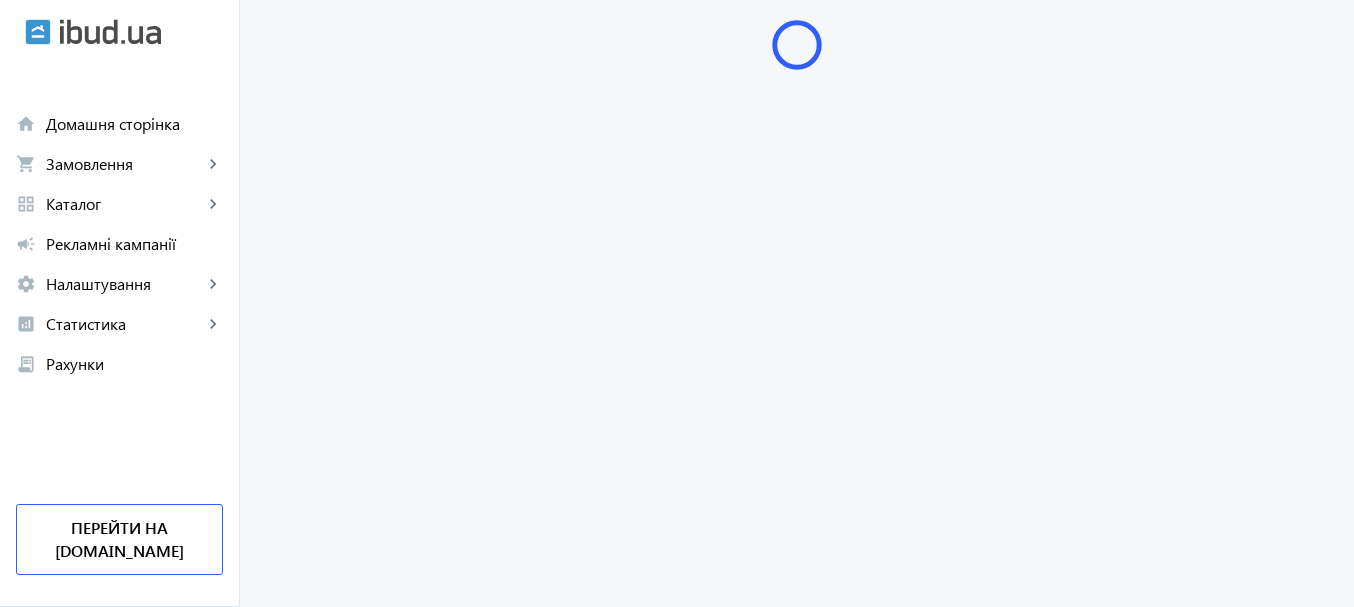 scroll, scrollTop: 0, scrollLeft: 0, axis: both 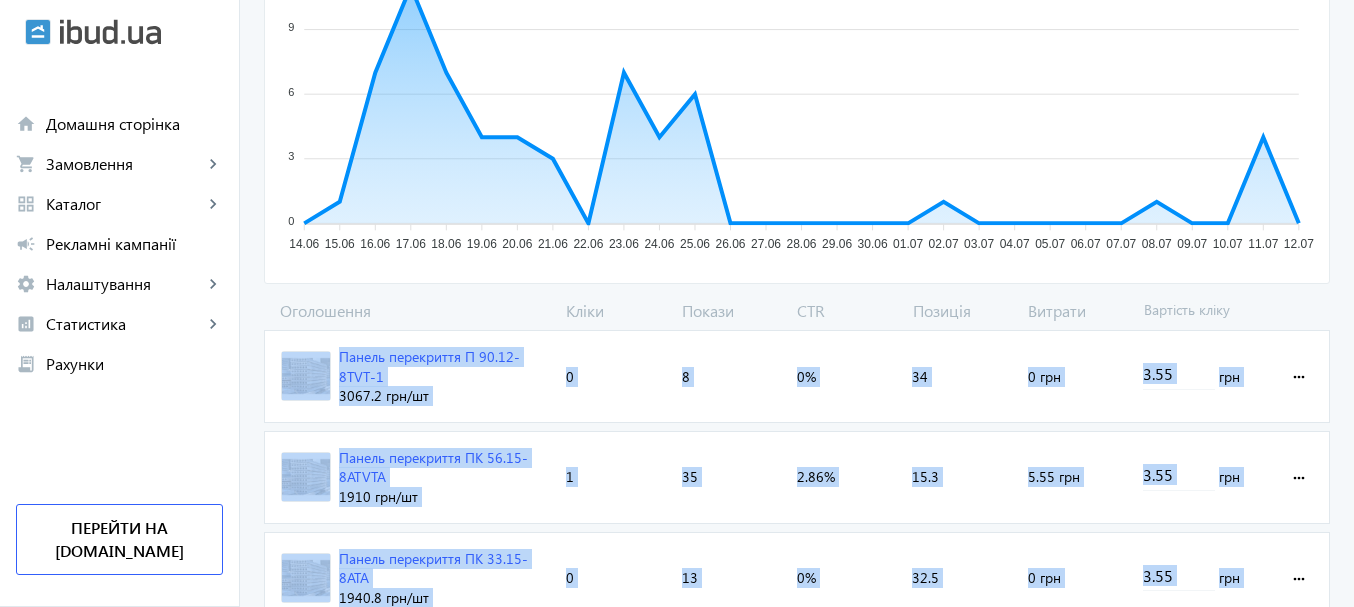 drag, startPoint x: 1349, startPoint y: 327, endPoint x: 1349, endPoint y: 572, distance: 245 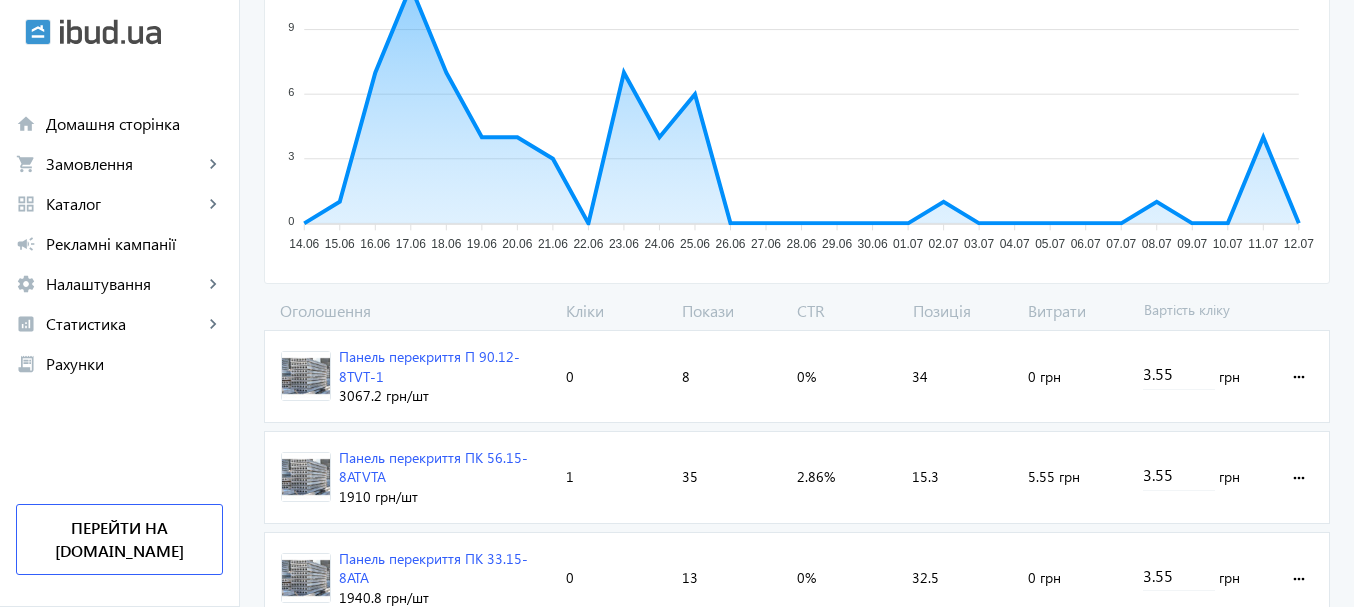 click on "arrow_back Каталоги рекламної кампанії [PERSON_NAME] та плити перекриття 1 Кліки 60 Покази 1.67 % CTR 21.4 Позиція Покази 12 12 9 9 6 6 3 3 0 0 14.06 14.06 15.06 15.06 16.06 16.06 17.06 17.06 18.06 18.06 19.06 19.06 20.06 20.06 21.06 21.06 22.06 22.06 23.06 23.06 24.06 24.06 25.06 25.06 26.06 26.06 27.06 27.06 28.06 28.06 29.06 29.06 30.06 30.06 01.07 01.07 02.07 02.07 03.07 03.07 04.07 04.07 05.07 05.07 06.07 06.07 07.07 07.07 08.07 08.07 09.07 09.07 10.07 10.07 11.07 11.07 12.07 12.07 10.07 Покази:  0 10.07 Оголошення Кліки Покази CTR Позиція Витрати Вартість кліку Панель перекриття П 90.12-8TVT-1 3067.2 грн /шт Кліки:  0 Покази:  8 CTR:  0% Позиція:  34 Витрати:  0 грн 3.55 грн more_horiz Панель перекриття ПК 56.15-8ATVTA 1910 грн /шт Кліки:  1 Покази:  35 CTR:  2.86% Позиція:  15.3 5.55 грн 0" 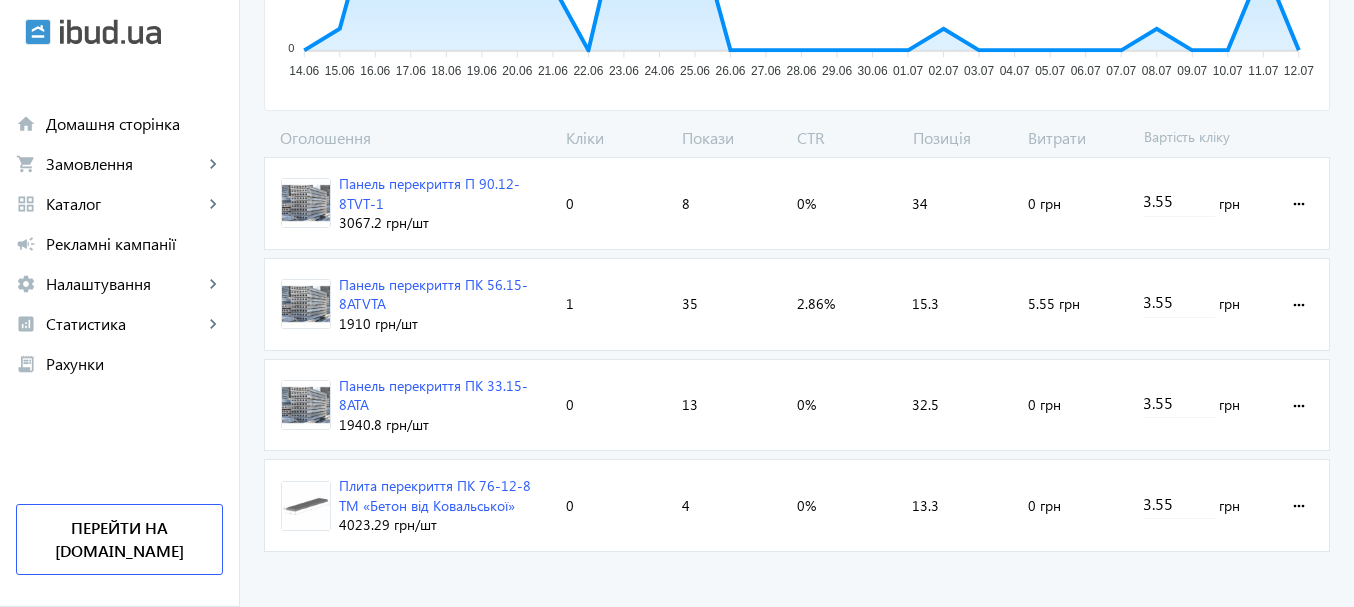 scroll, scrollTop: 608, scrollLeft: 0, axis: vertical 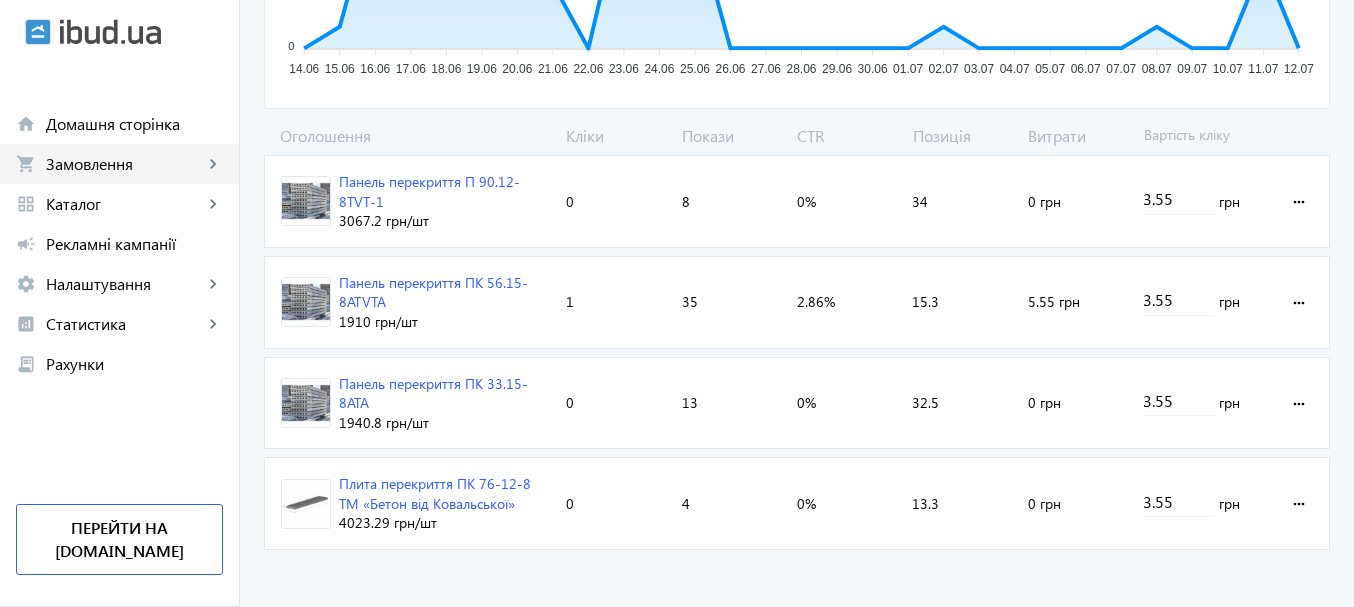 click on "Замовлення" 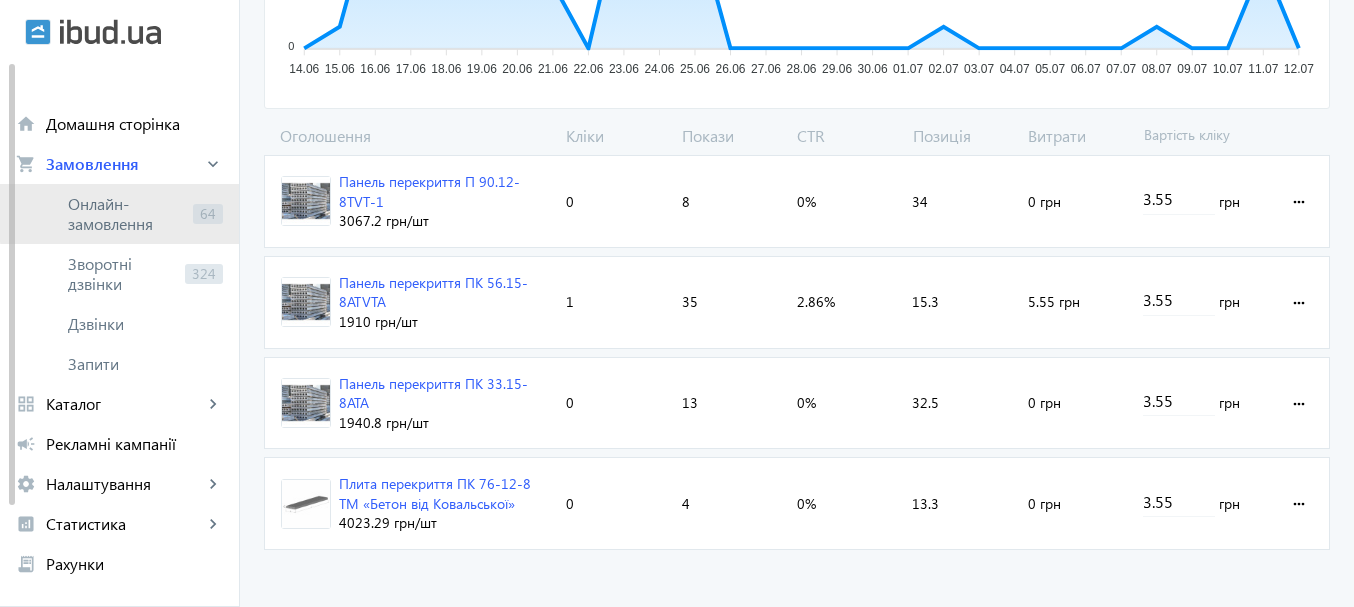 click on "Онлайн-замовлення" 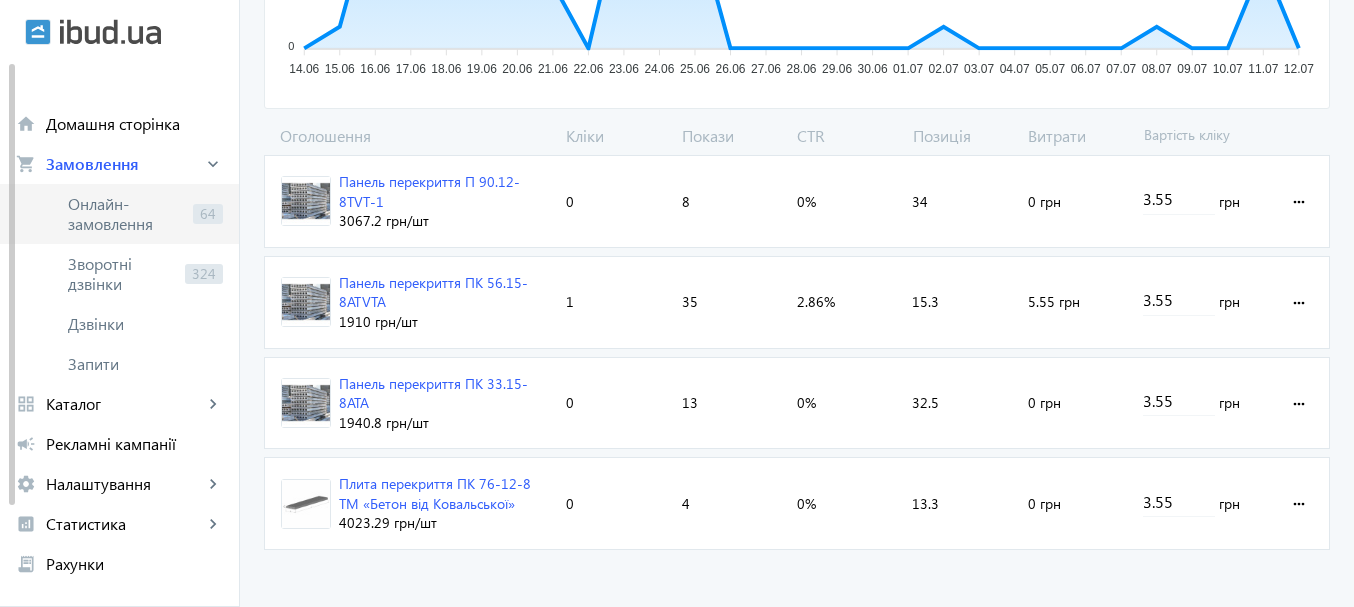 scroll, scrollTop: 0, scrollLeft: 0, axis: both 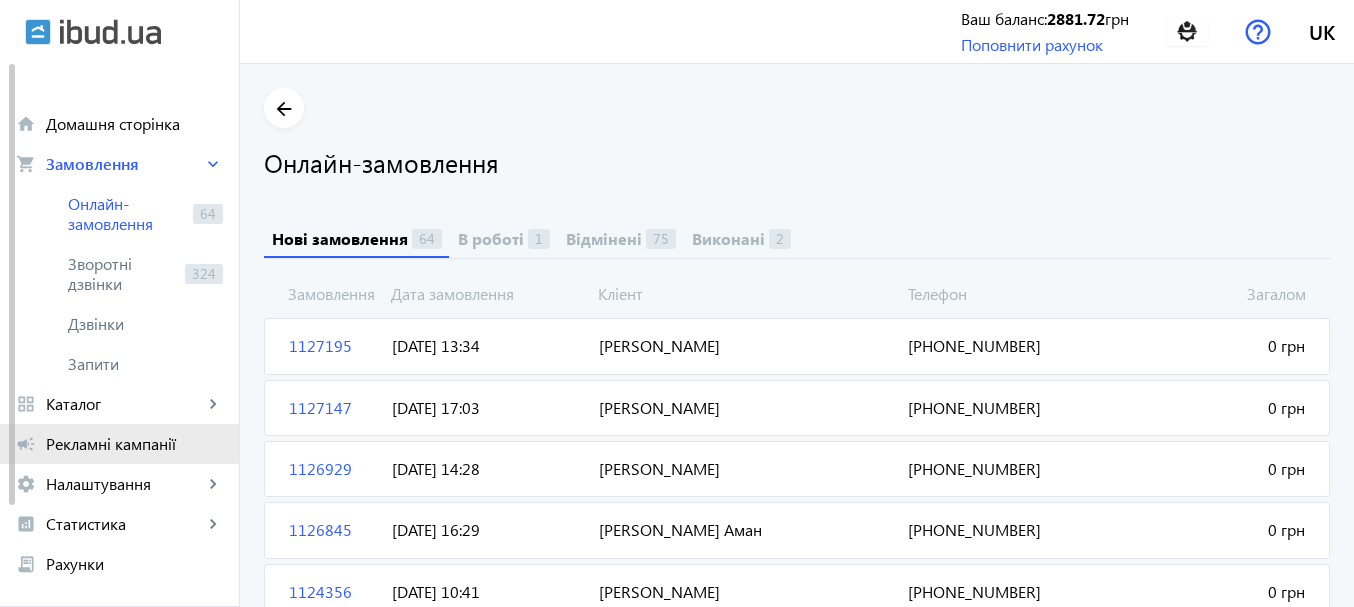 click on "Рекламні кампанії" 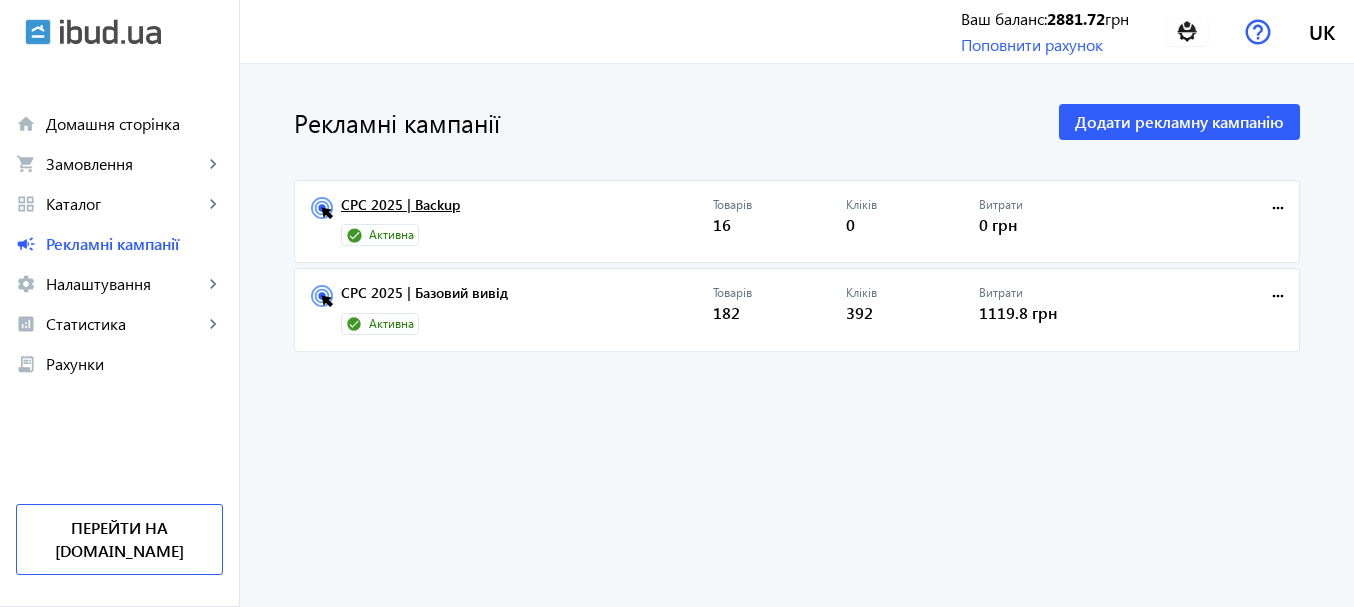 click on "CPC 2025 | Backup" at bounding box center [527, 211] 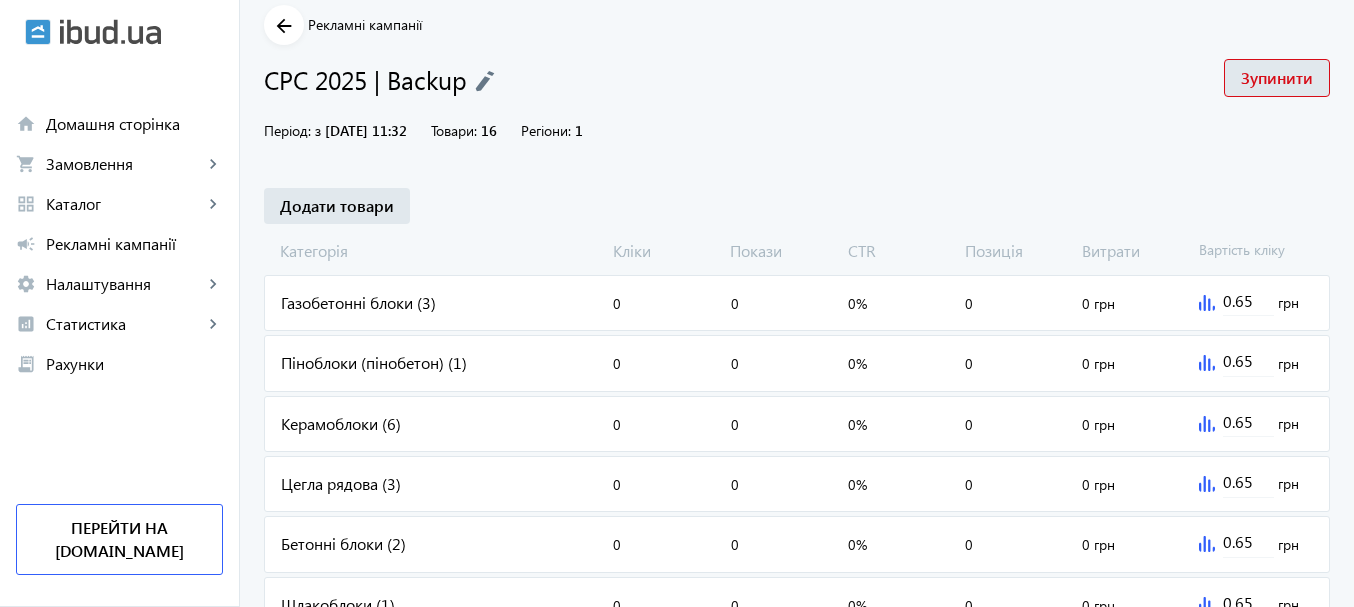 scroll, scrollTop: 124, scrollLeft: 0, axis: vertical 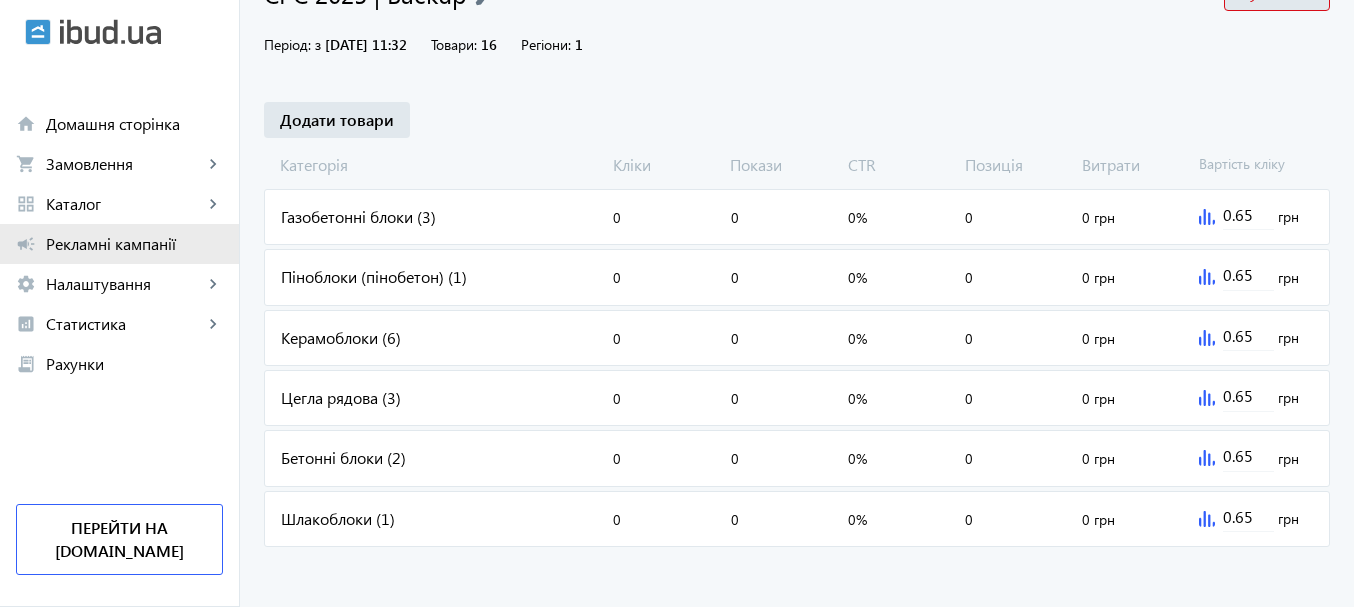 click on "Рекламні кампанії" 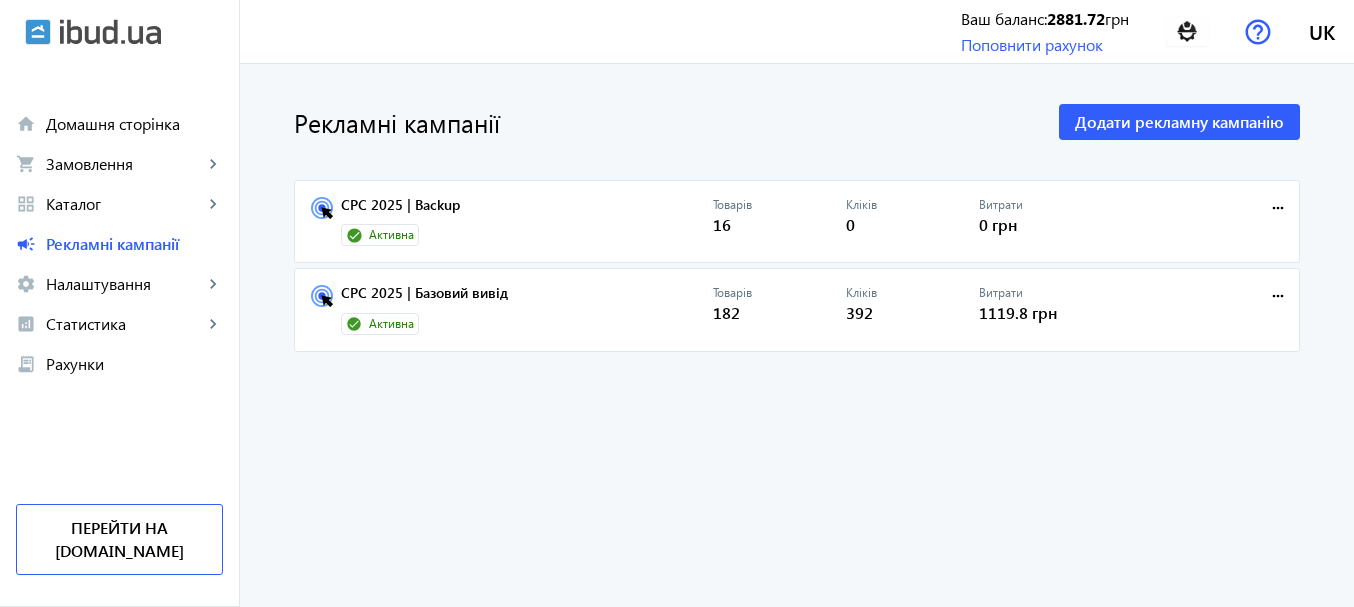 scroll, scrollTop: 0, scrollLeft: 0, axis: both 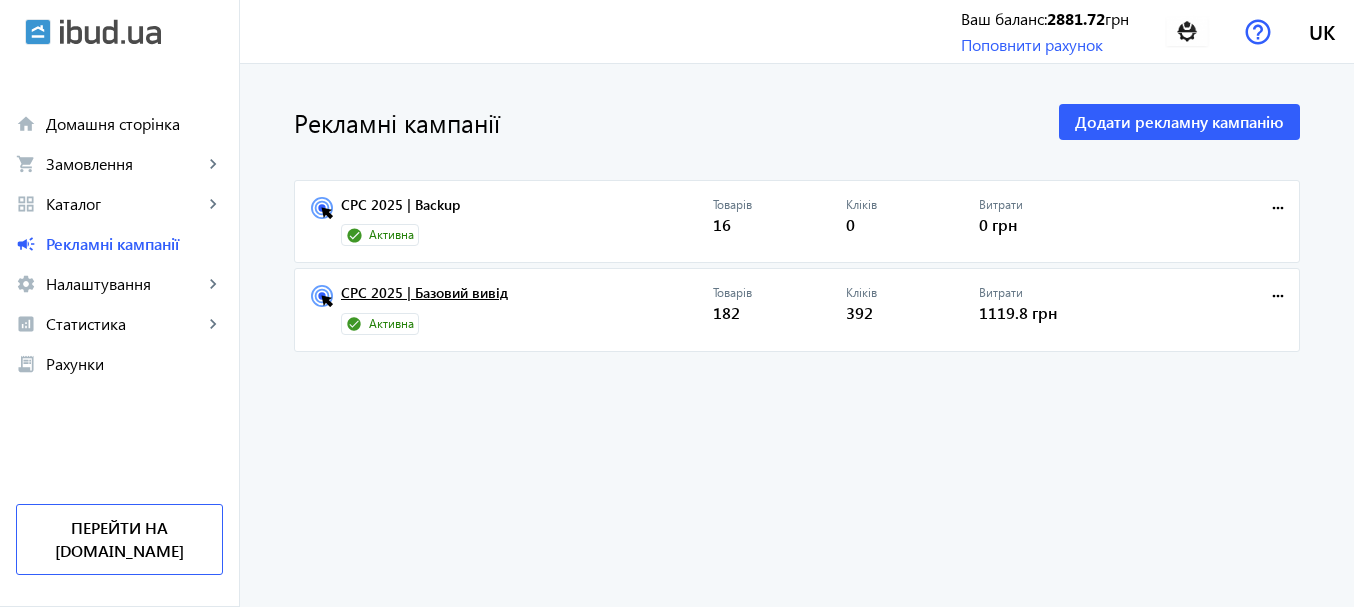 click on "CPC 2025 | Базовий вивід" at bounding box center (527, 299) 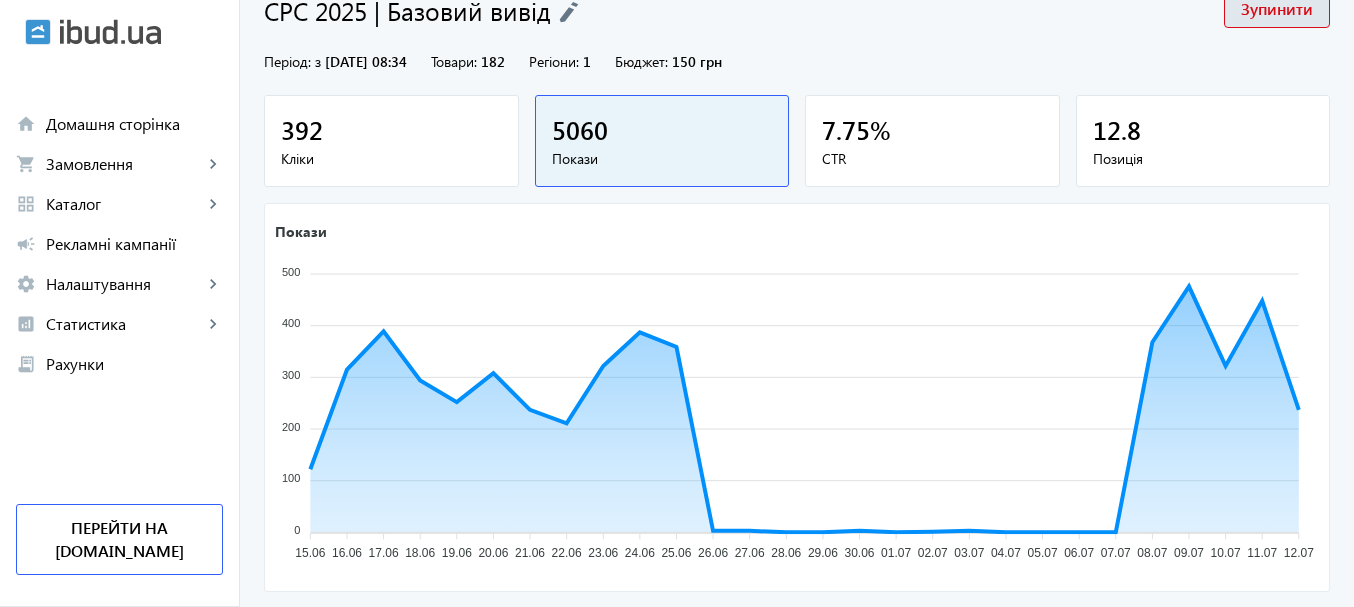 scroll, scrollTop: 414, scrollLeft: 0, axis: vertical 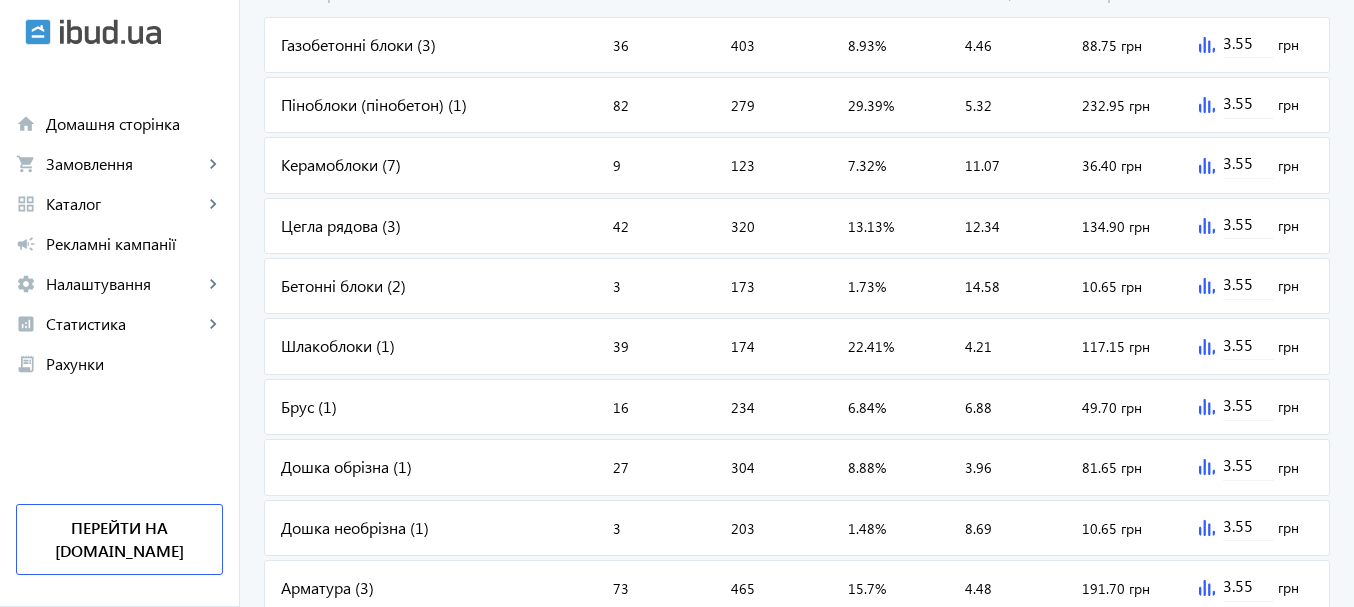 click on "Газобетонні блоки (3)" 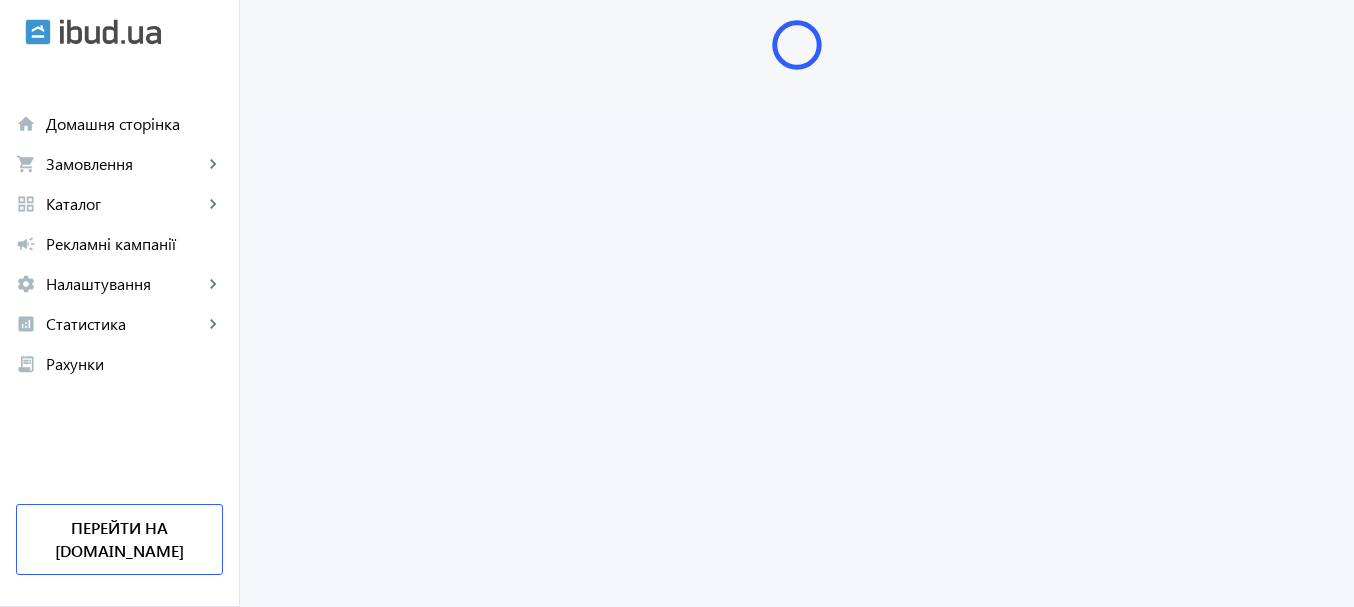 scroll, scrollTop: 0, scrollLeft: 0, axis: both 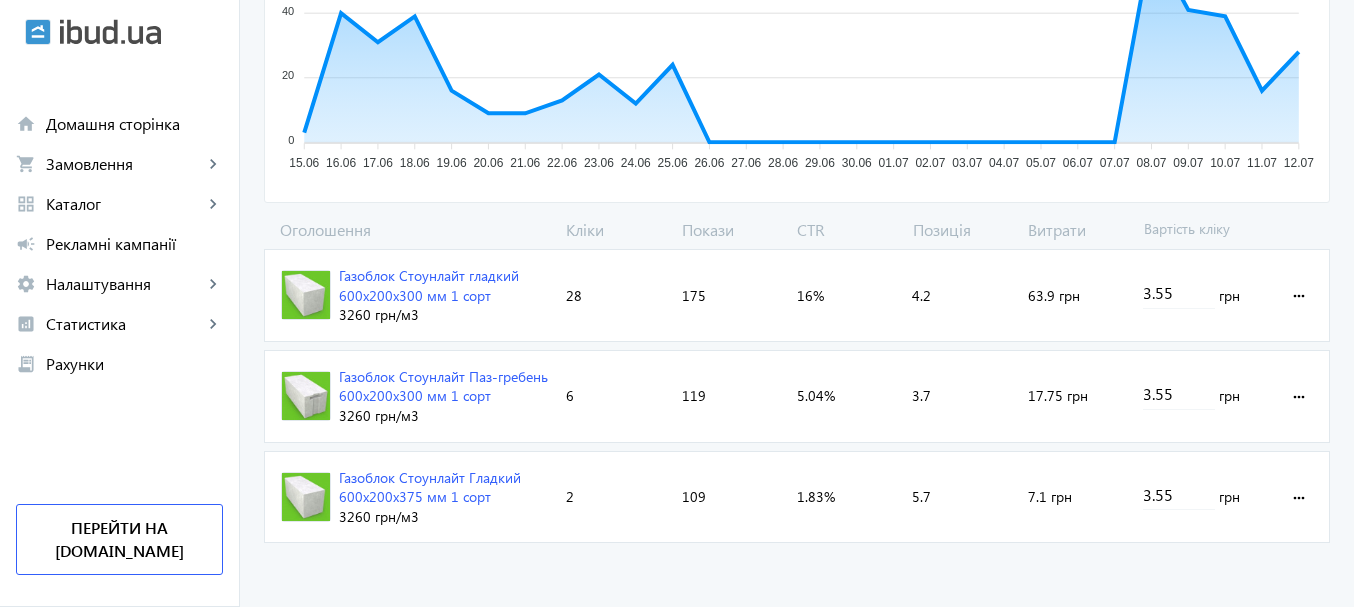 click on "Газоблок Стоунлайт гладкий 600х200х300 мм 1 сорт" 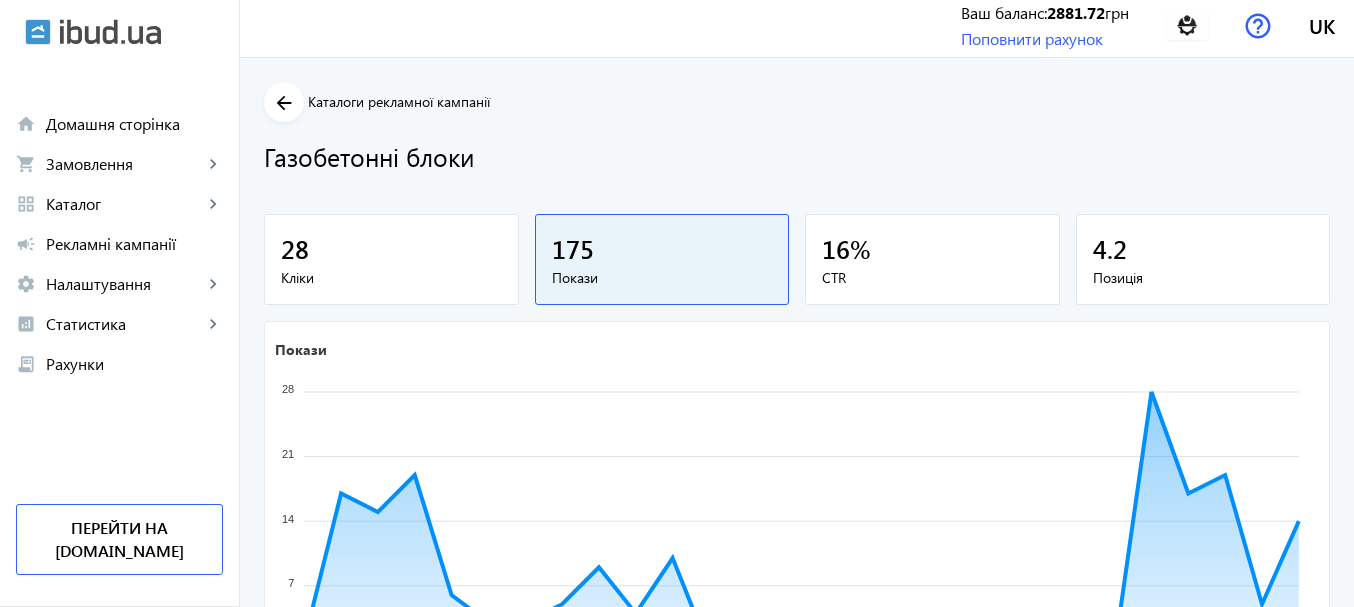 scroll, scrollTop: 3, scrollLeft: 0, axis: vertical 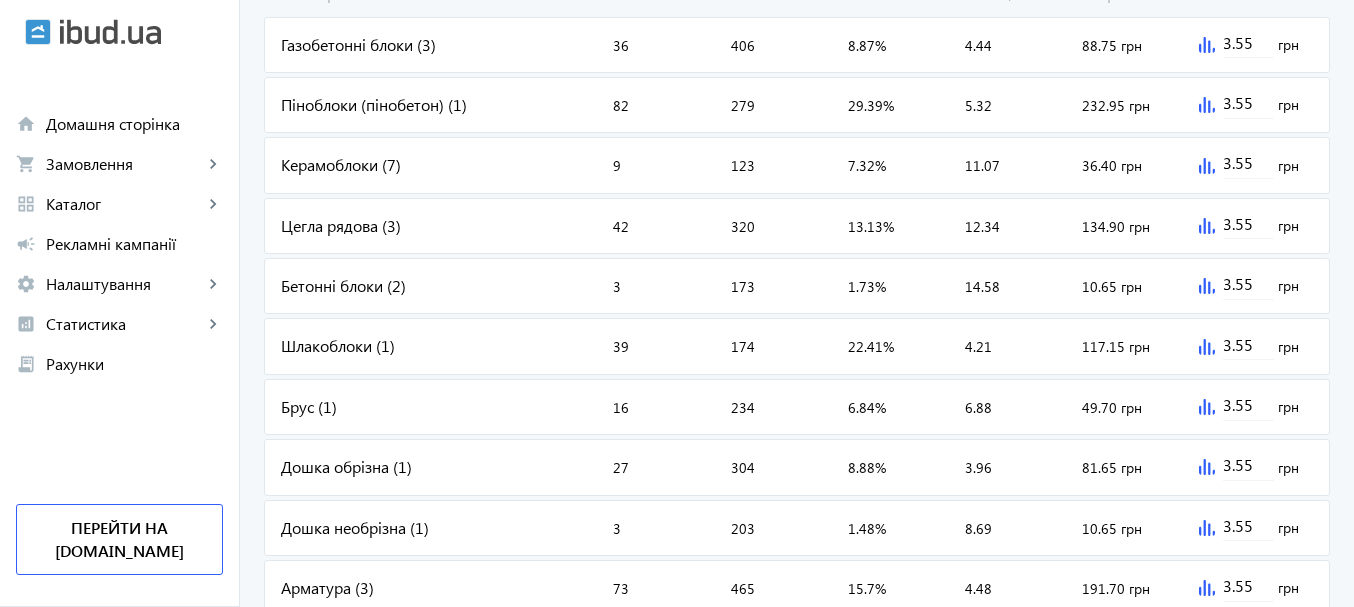 click on "arrow_back Рекламні кампанії CPC 2025 | Базовий вивід   Зупинити  Період: з  [DATE] 08:34  Товари: 182 Регіони: 1 Бюджет:  150 грн  392 Кліки 5063 Покази 7.74 % CTR 12.8 Позиція Покази 500 500 400 400 300 300 200 200 100 100 0 0 15.06 15.06 16.06 16.06 17.06 17.06 18.06 18.06 19.06 19.06 20.06 20.06 21.06 21.06 22.06 22.06 23.06 23.06 24.06 24.06 25.06 25.06 26.06 26.06 27.06 27.06 28.06 28.06 29.06 29.06 30.06 30.06 01.07 01.07 02.07 02.07 03.07 03.07 04.07 04.07 05.07 05.07 06.07 06.07 07.07 07.07 08.07 08.07 09.07 09.07 10.07 10.07 11.07 11.07 12.07 12.07 Додати товари [PERSON_NAME] Покази CTR Позиція Витрати Вартість кліку Газобетонні блоки (3) Кліки:  36 Покази:  406 CTR:  8.87% Позиція:  4.44 Витрати:  88.75 грн 3.55 грн Піноблоки (пінобетон) (1) Кліки:  82 Покази:  279 CTR:  9" 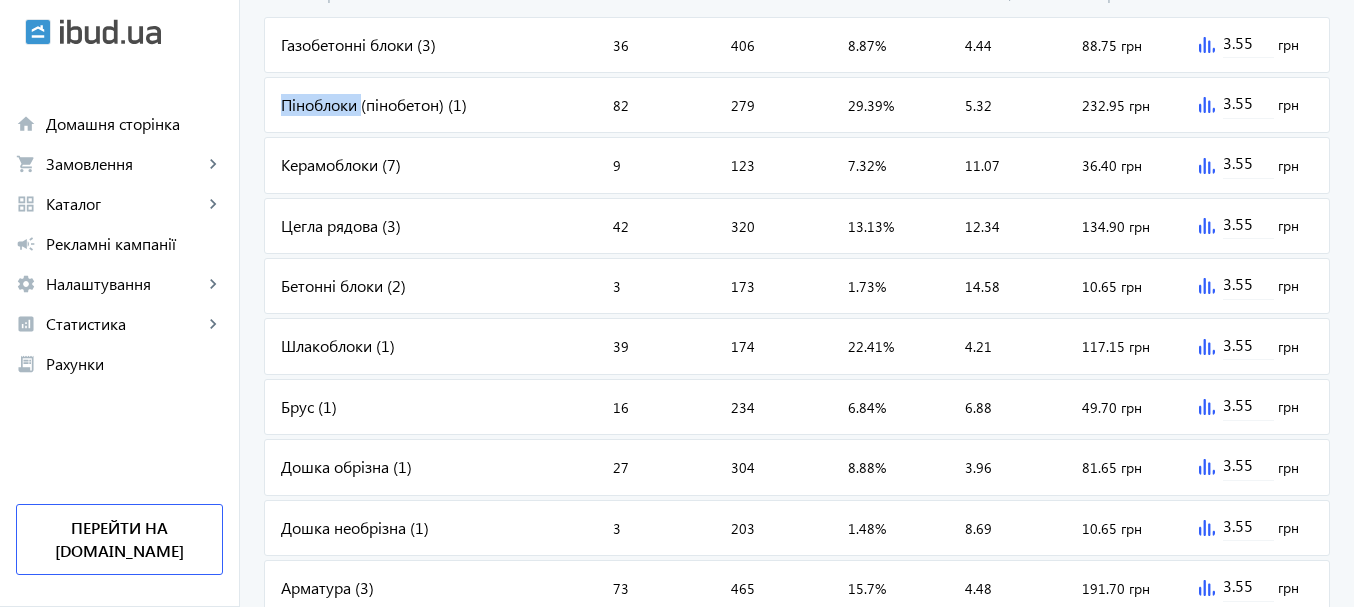 click on "arrow_back Рекламні кампанії CPC 2025 | Базовий вивід   Зупинити  Період: з  [DATE] 08:34  Товари: 182 Регіони: 1 Бюджет:  150 грн  392 Кліки 5063 Покази 7.74 % CTR 12.8 Позиція Покази 500 500 400 400 300 300 200 200 100 100 0 0 15.06 15.06 16.06 16.06 17.06 17.06 18.06 18.06 19.06 19.06 20.06 20.06 21.06 21.06 22.06 22.06 23.06 23.06 24.06 24.06 25.06 25.06 26.06 26.06 27.06 27.06 28.06 28.06 29.06 29.06 30.06 30.06 01.07 01.07 02.07 02.07 03.07 03.07 04.07 04.07 05.07 05.07 06.07 06.07 07.07 07.07 08.07 08.07 09.07 09.07 10.07 10.07 11.07 11.07 12.07 12.07 Додати товари [PERSON_NAME] Покази CTR Позиція Витрати Вартість кліку Газобетонні блоки (3) Кліки:  36 Покази:  406 CTR:  8.87% Позиція:  4.44 Витрати:  88.75 грн 3.55 грн Піноблоки (пінобетон) (1) Кліки:  82 Покази:  279 CTR:  9" 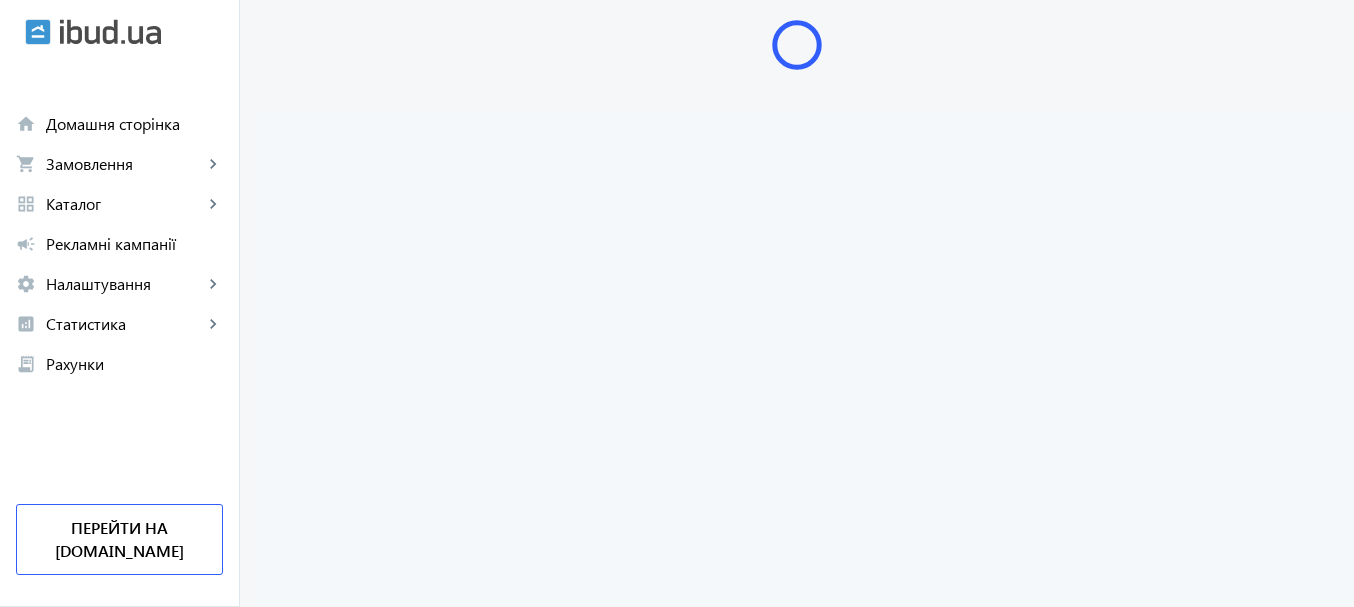scroll, scrollTop: 0, scrollLeft: 0, axis: both 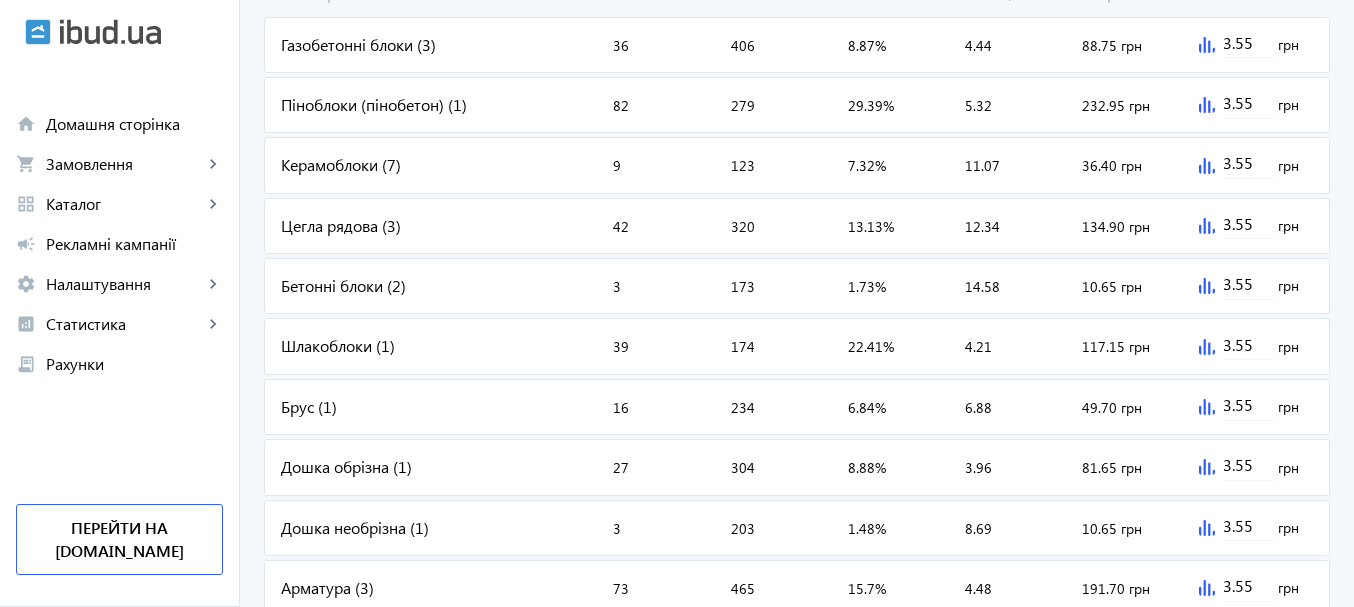 click on "Категорія" 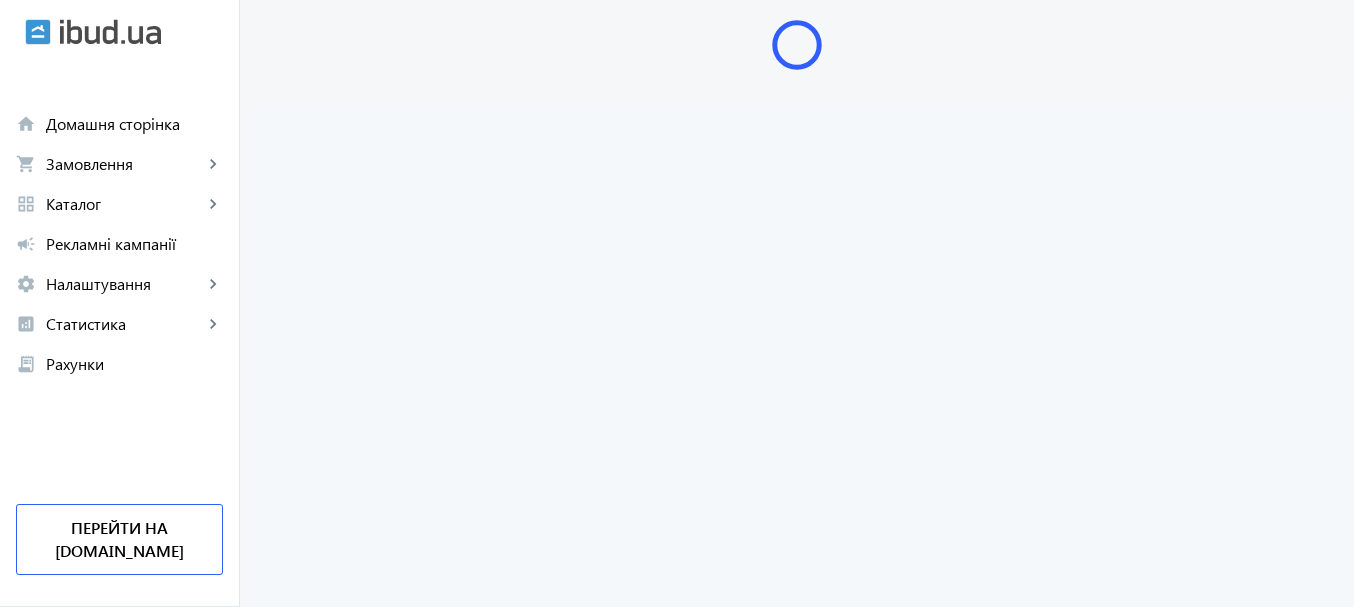 scroll, scrollTop: 0, scrollLeft: 0, axis: both 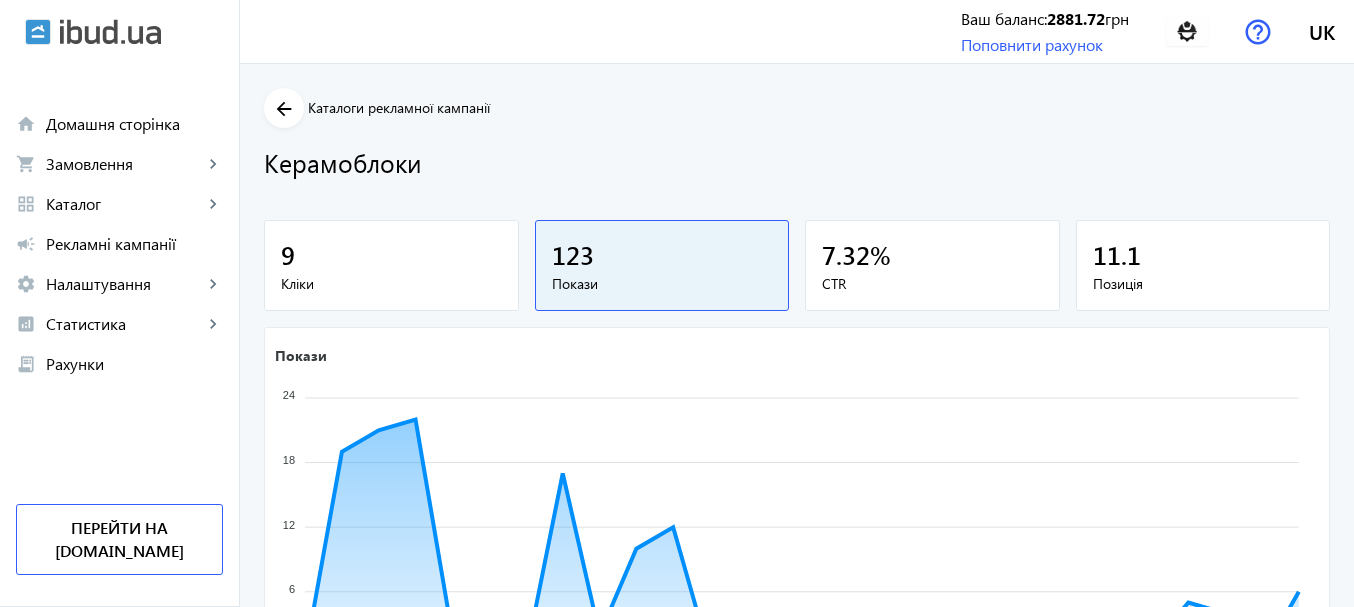 click on "arrow_back Каталоги рекламної кампанії Керамоблоки 9 Кліки 123 Покази 7.32 % CTR 11.1 Позиція Покази 24 24 18 18 12 12 6 6 0 0 15.06 15.06 16.06 16.06 17.06 17.06 18.06 18.06 19.06 19.06 20.06 20.06 21.06 21.06 22.06 22.06 23.06 23.06 24.06 24.06 25.06 25.06 26.06 26.06 27.06 27.06 28.06 28.06 29.06 29.06 30.06 30.06 01.07 01.07 02.07 02.07 03.07 03.07 04.07 04.07 05.07 05.07 06.07 06.07 07.07 07.07 08.07 08.07 09.07 09.07 10.07 10.07 11.07 11.07 12.07 12.07 07.07 Покази:  0 07.07 Оголошення Кліки Покази CTR Позиція Витрати Вартість кліку Керамічний блок СБК КЕРАМКОМФОРТ 2NF М100 250х120х138 мм 14.9 грн /шт Кліки:  2 Покази:  27 CTR:  7.41% Позиція:  14.3 Витрати:  9.1 грн 3.55 грн more_horiz Керамічний блок СБК КЕРАМКОМФОРТ 2NF М125 250х120х138 мм 14.7 грн /шт Кліки:  0 Покази:" 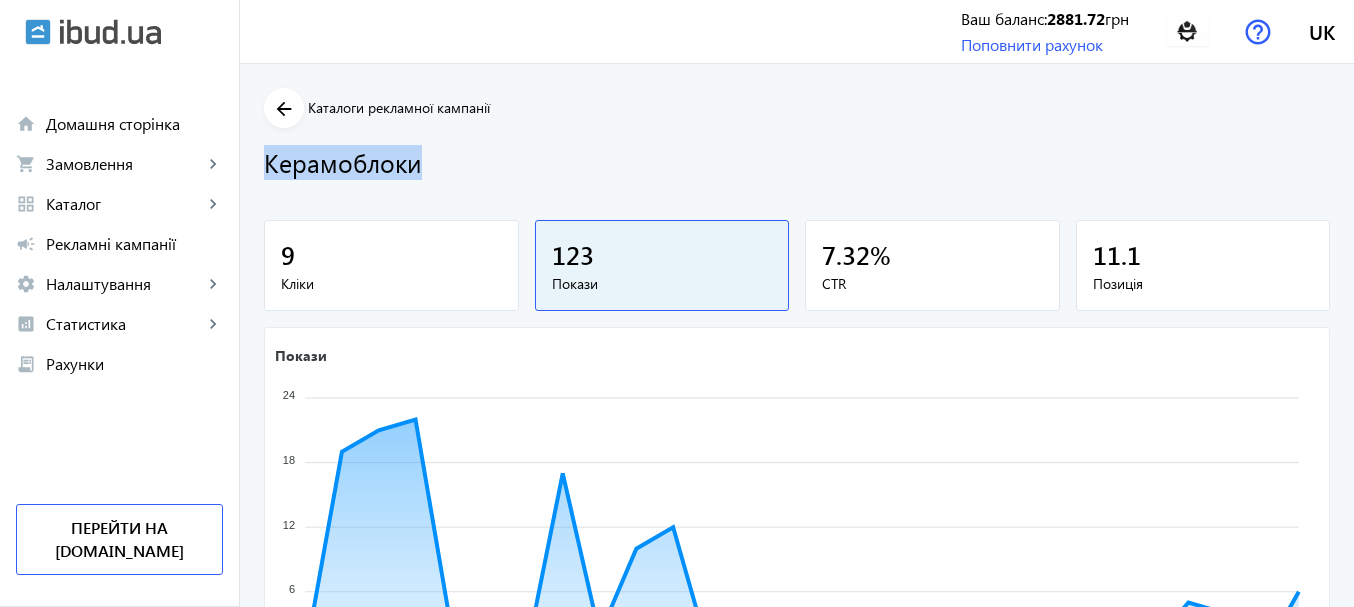 drag, startPoint x: 1352, startPoint y: 102, endPoint x: 1365, endPoint y: 147, distance: 46.840153 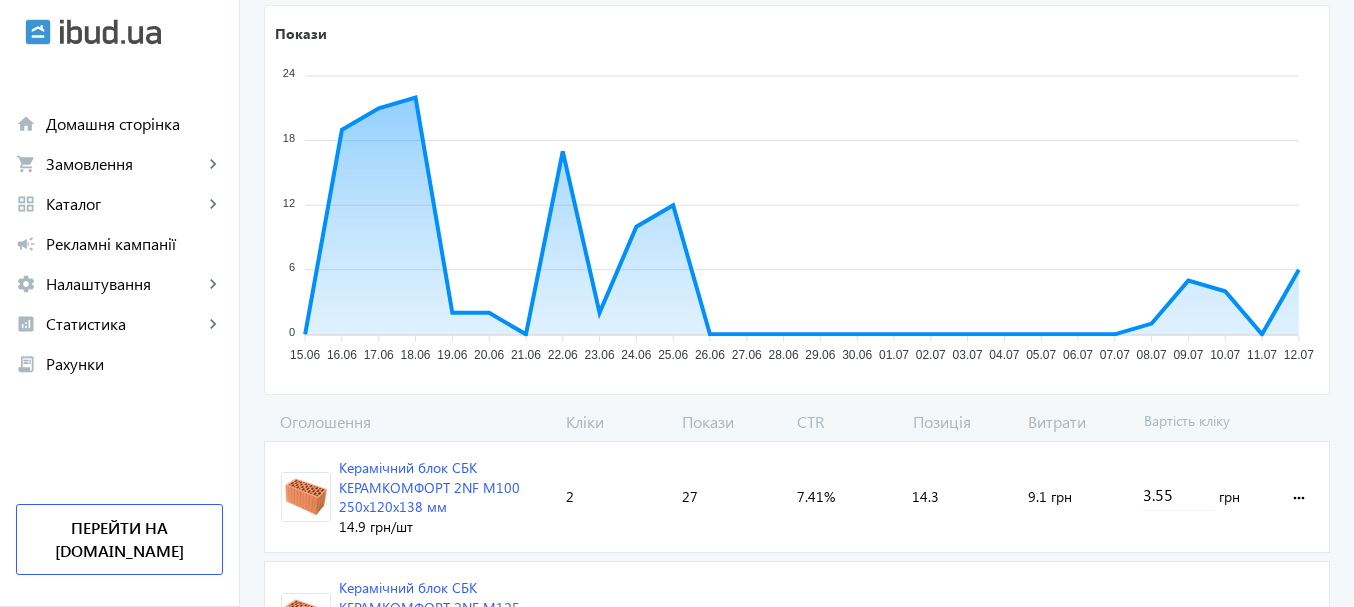 scroll, scrollTop: 335, scrollLeft: 0, axis: vertical 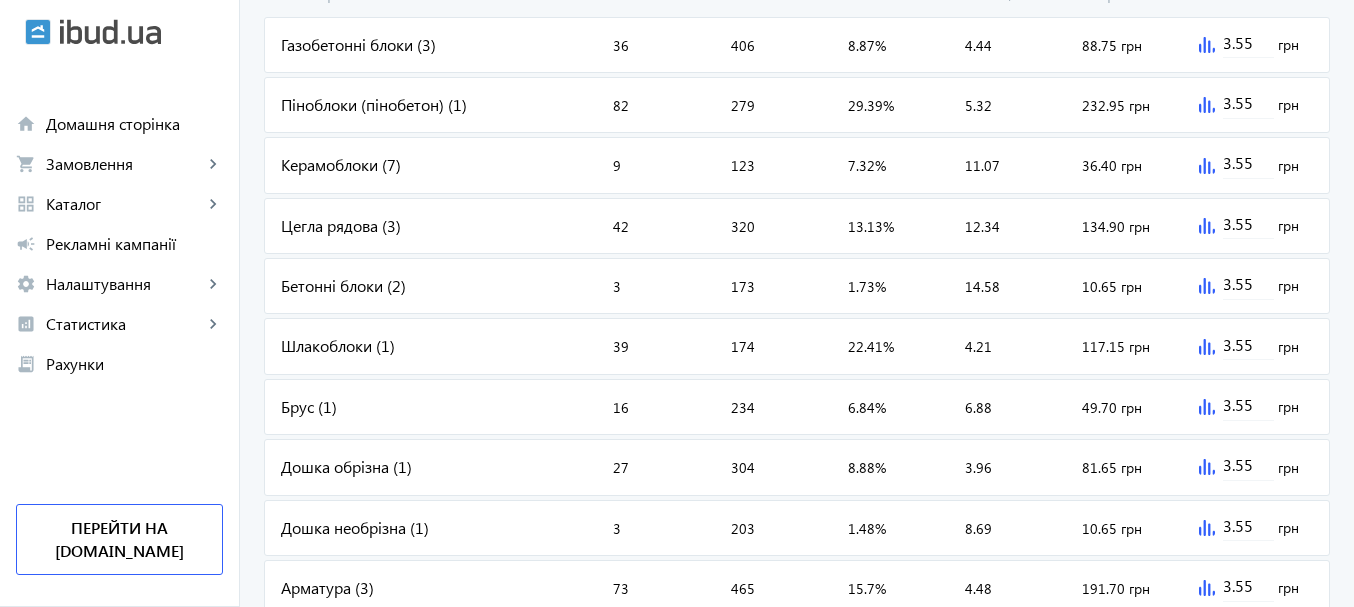 click on "Цегла рядова (3)" 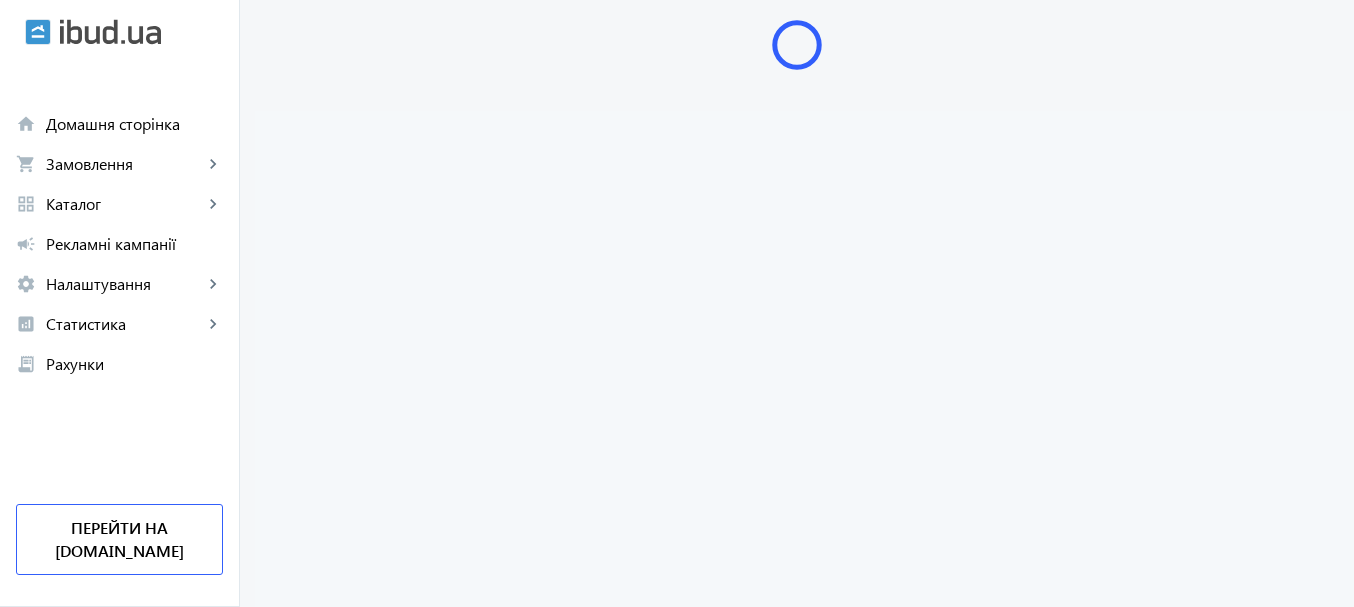 scroll, scrollTop: 0, scrollLeft: 0, axis: both 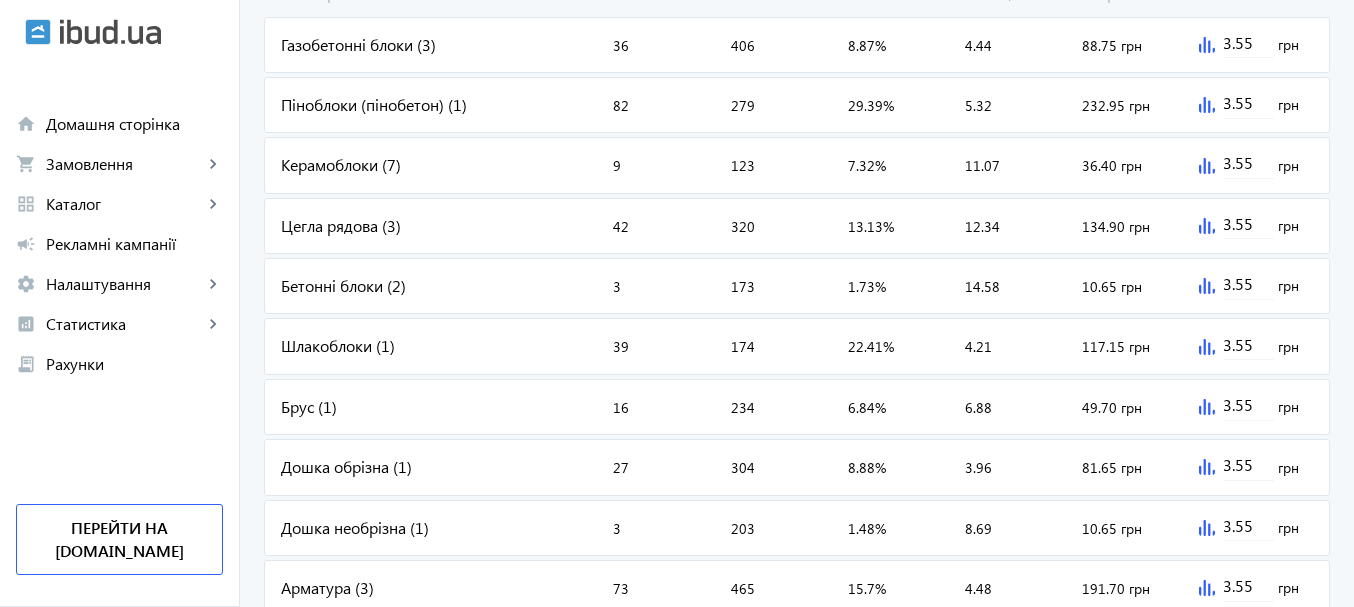 click on "Шлакоблоки (1)" 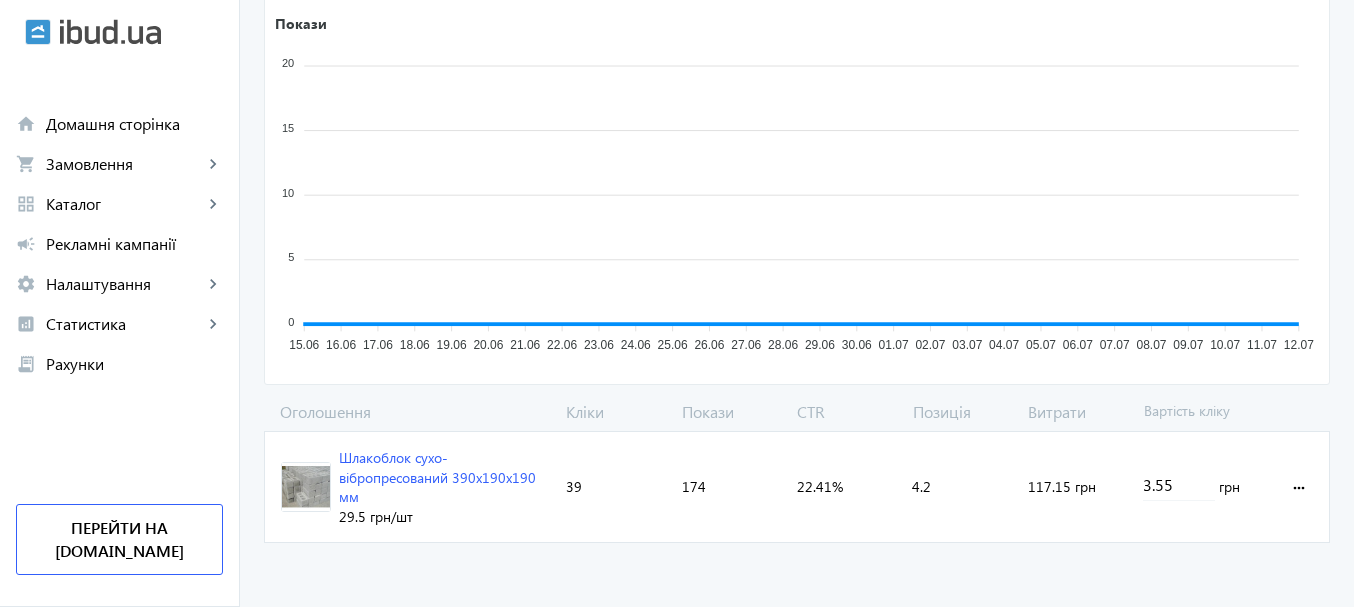 scroll, scrollTop: 0, scrollLeft: 0, axis: both 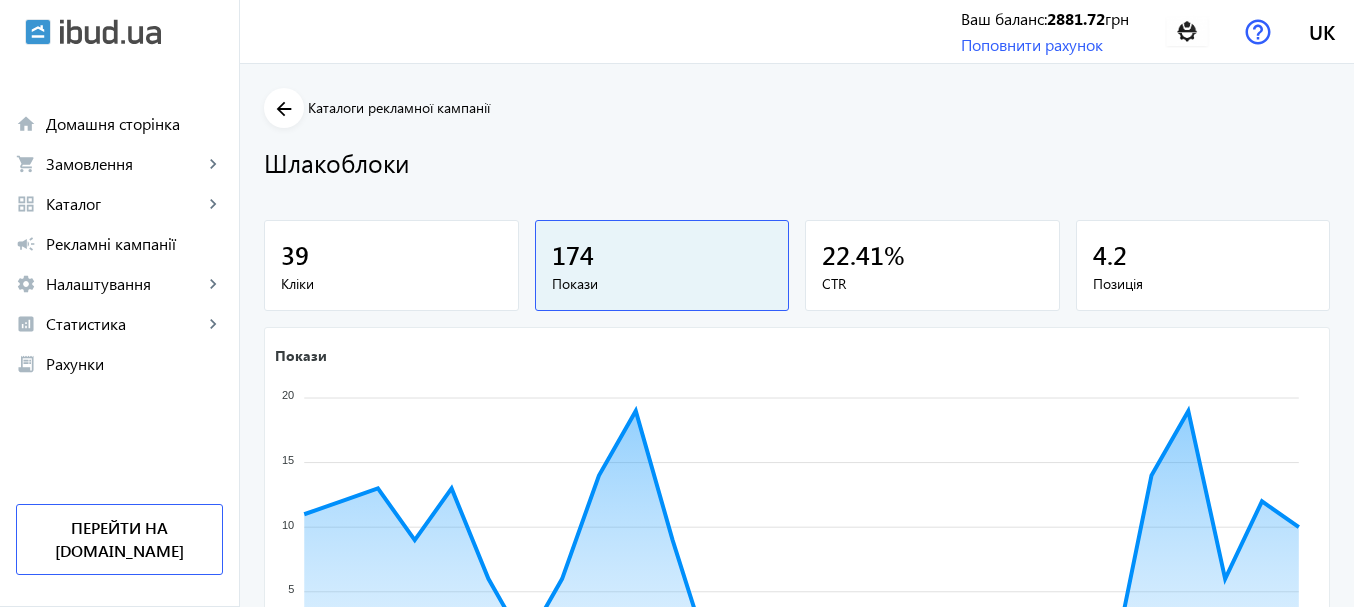 click on "Шлакоблоки" 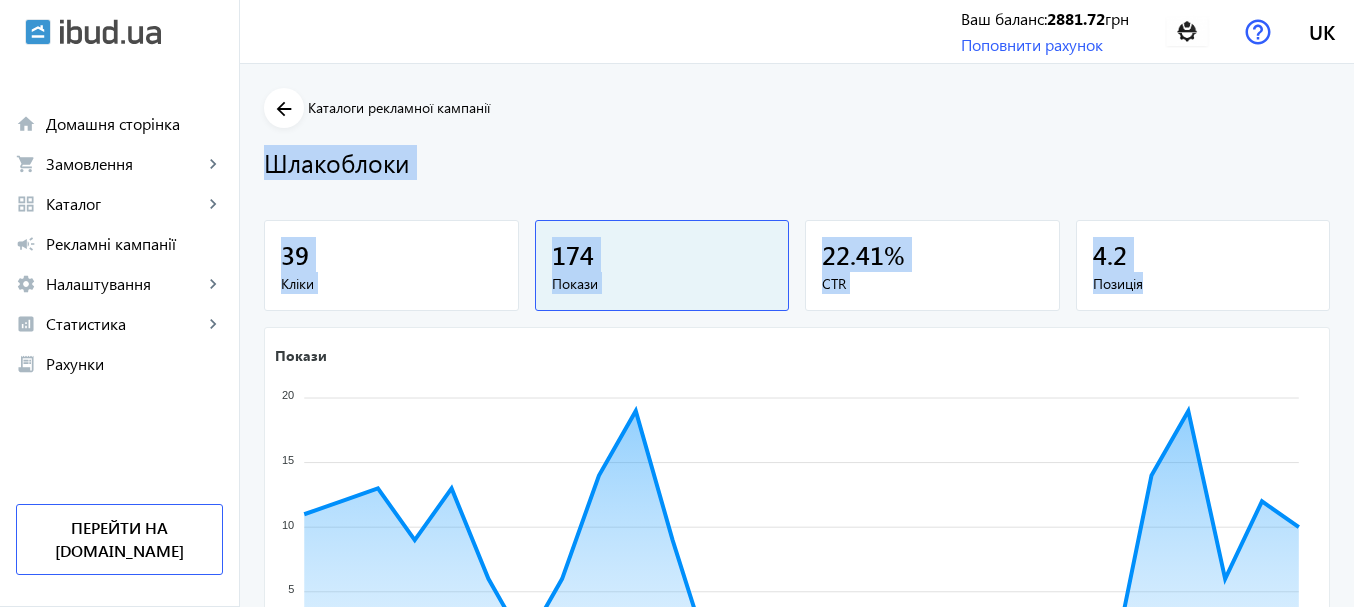 drag, startPoint x: 1353, startPoint y: 120, endPoint x: 1365, endPoint y: 293, distance: 173.41568 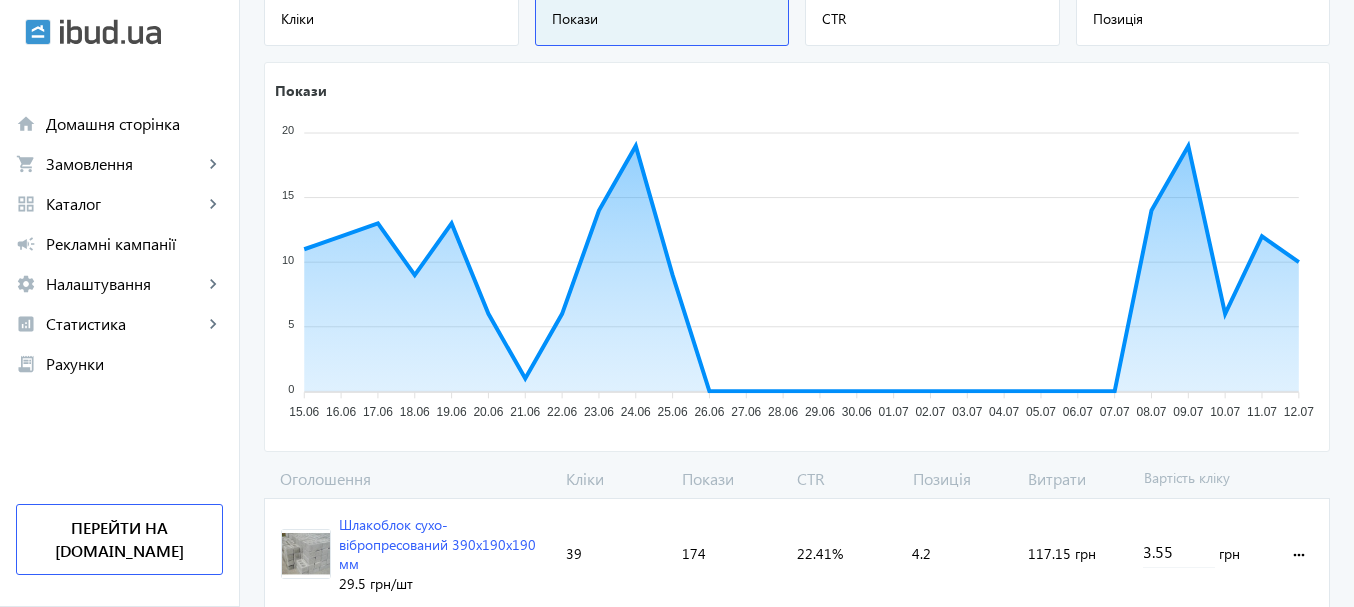 scroll, scrollTop: 332, scrollLeft: 0, axis: vertical 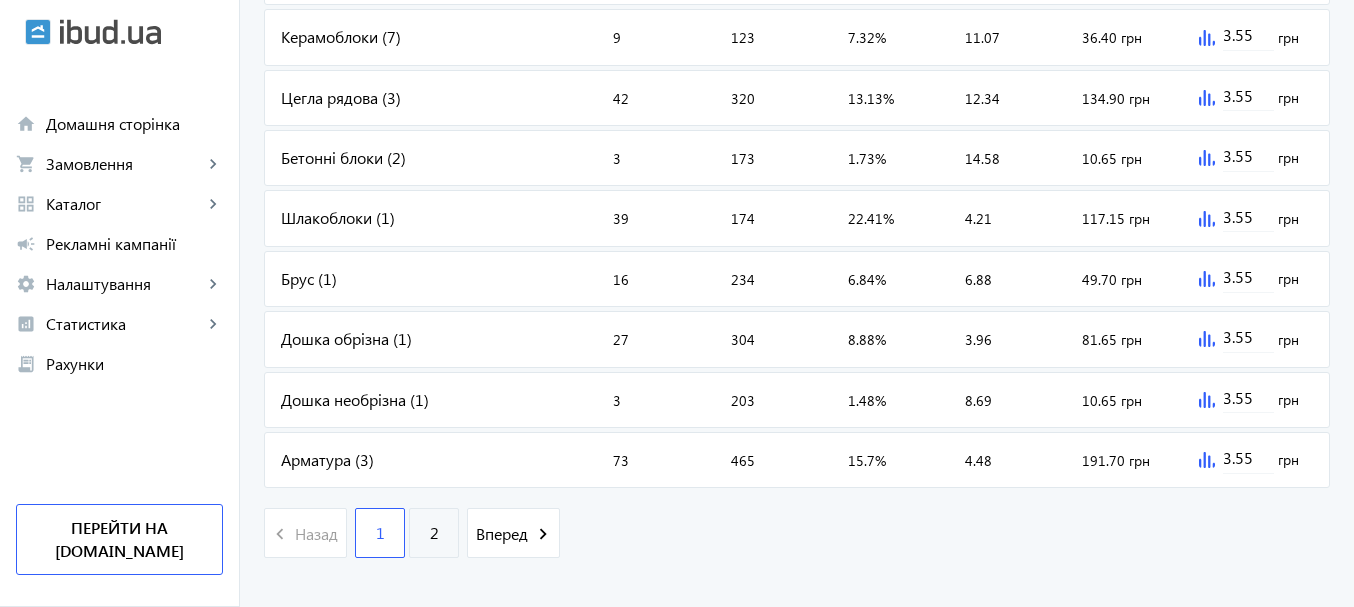 click on "2" 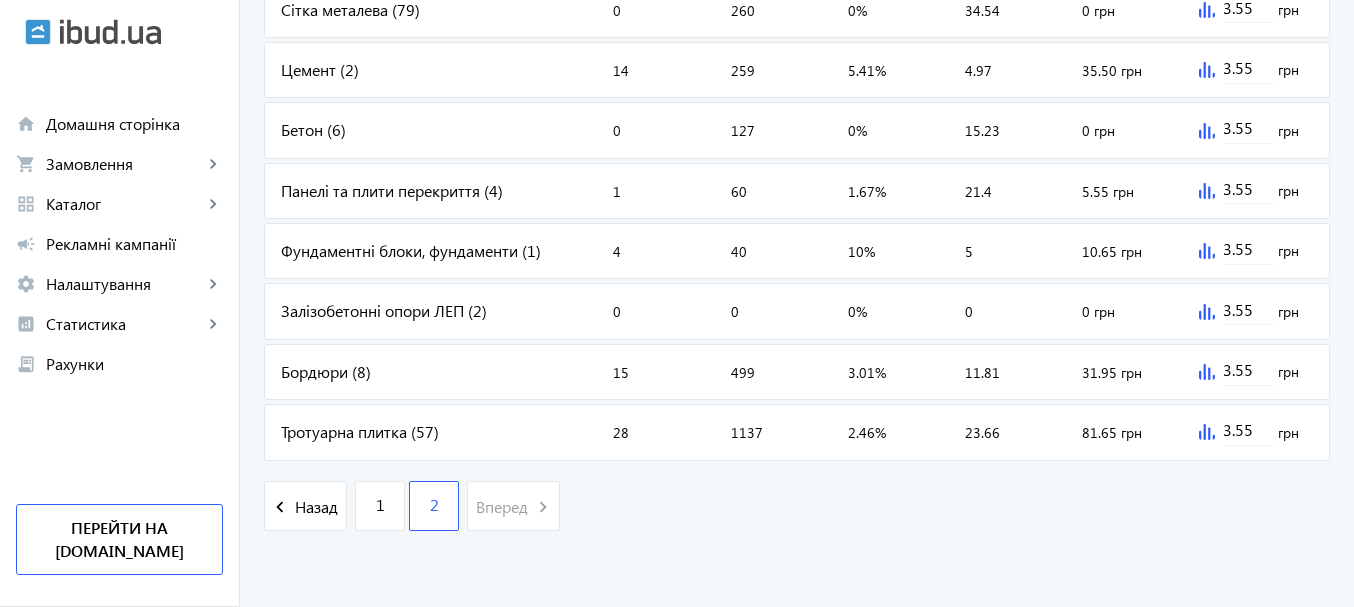 scroll, scrollTop: 0, scrollLeft: 0, axis: both 